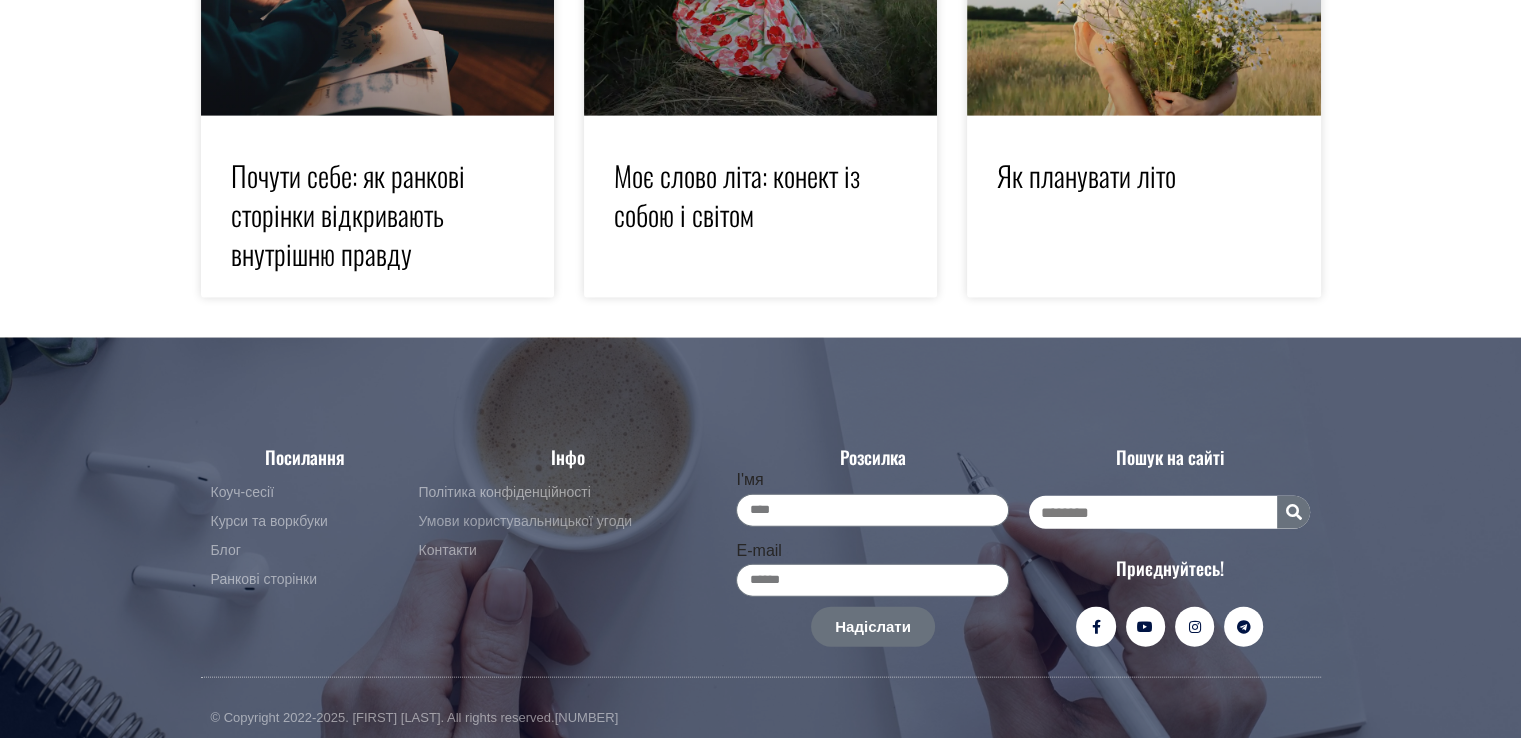 scroll, scrollTop: 4373, scrollLeft: 0, axis: vertical 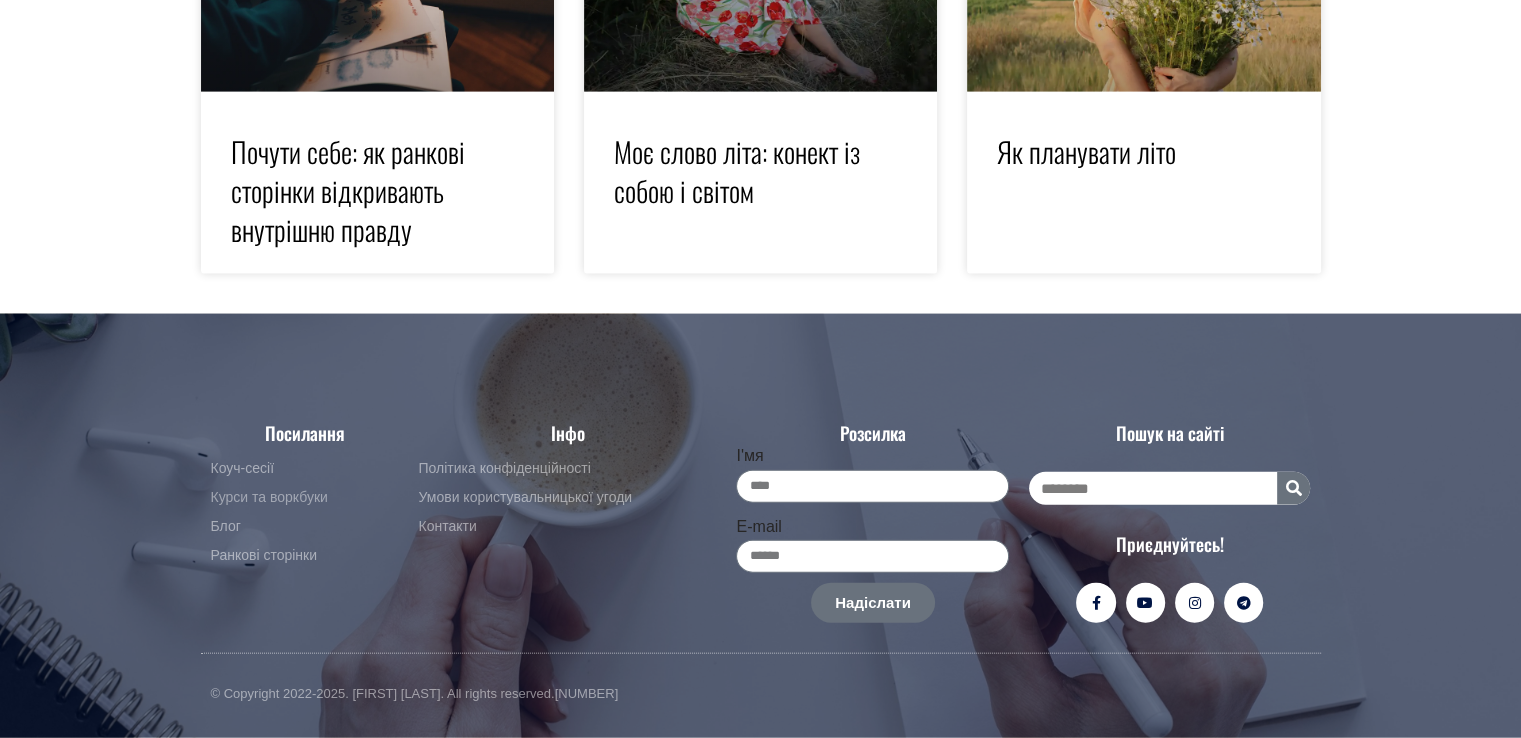 click on "Курси та воркбуки" at bounding box center [269, 498] 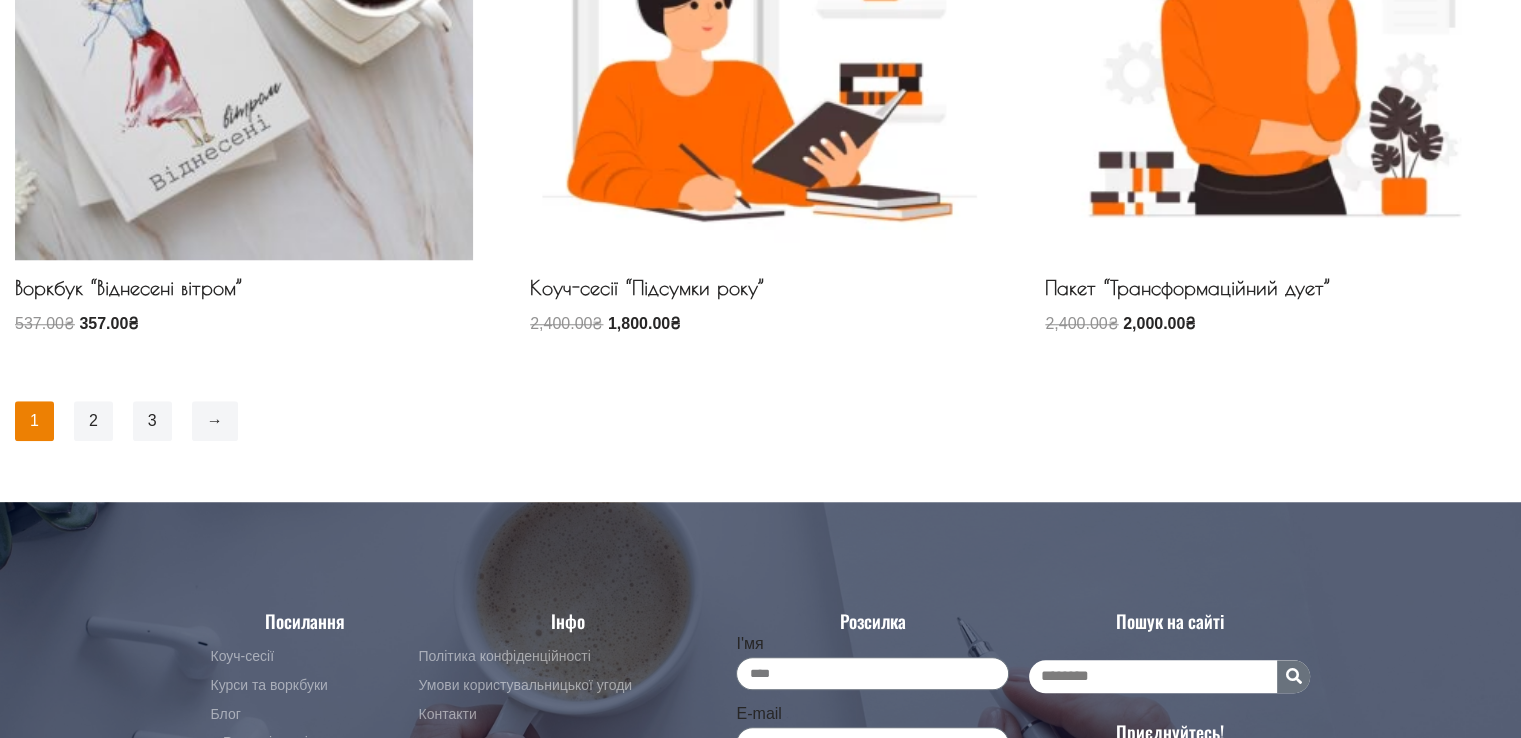 scroll, scrollTop: 1892, scrollLeft: 0, axis: vertical 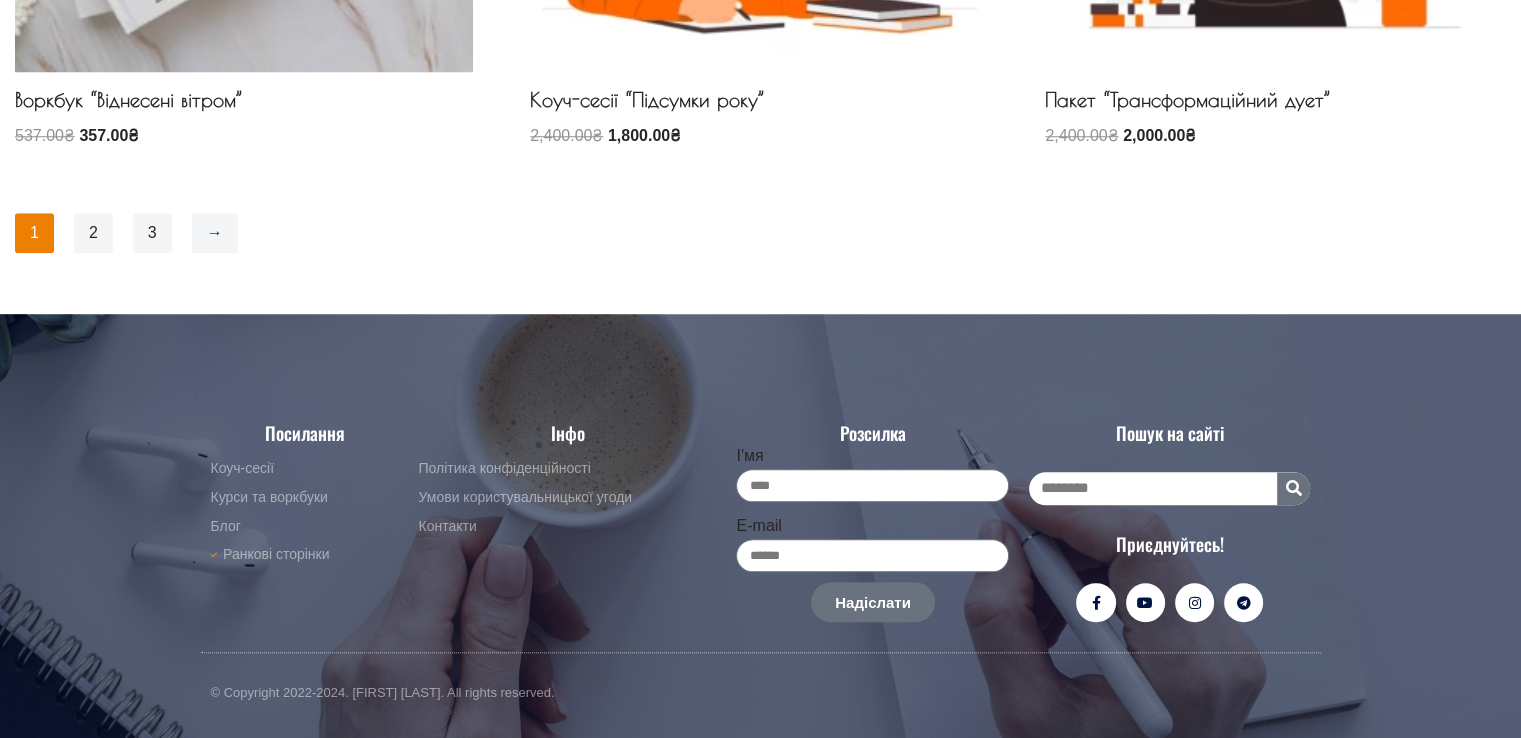drag, startPoint x: 92, startPoint y: 249, endPoint x: 54, endPoint y: 232, distance: 41.62932 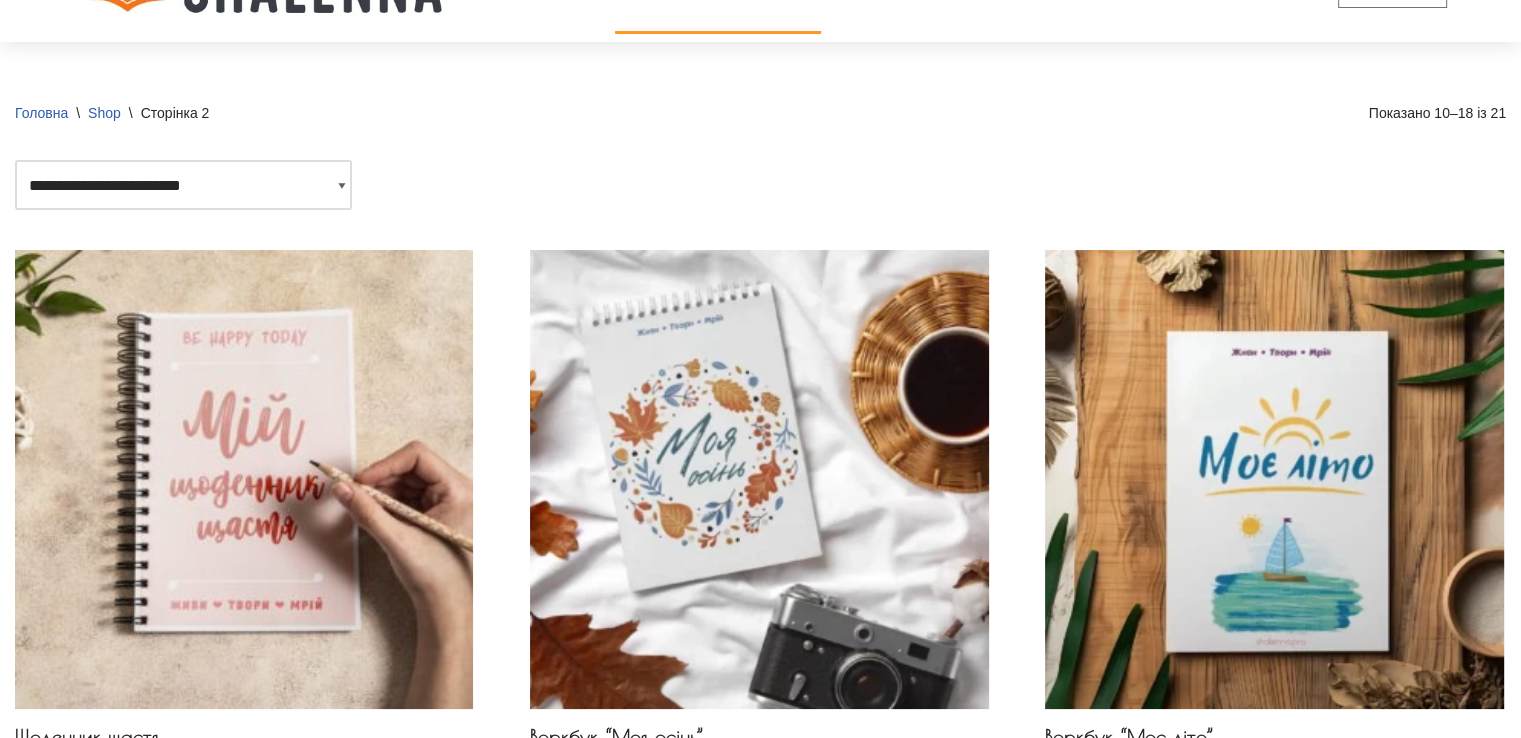 scroll, scrollTop: 200, scrollLeft: 0, axis: vertical 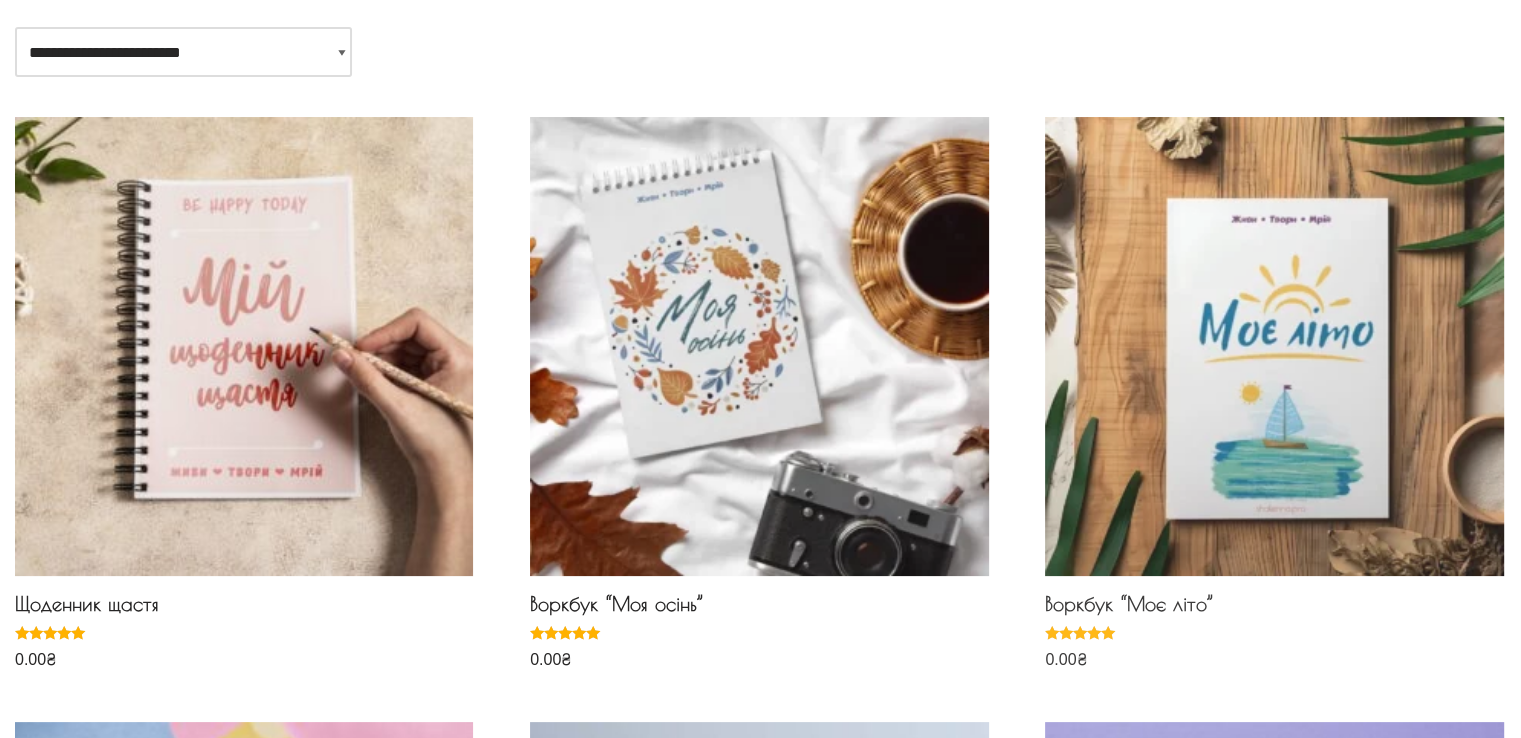 click on "Воркбук “Моє літо”" at bounding box center [1274, 609] 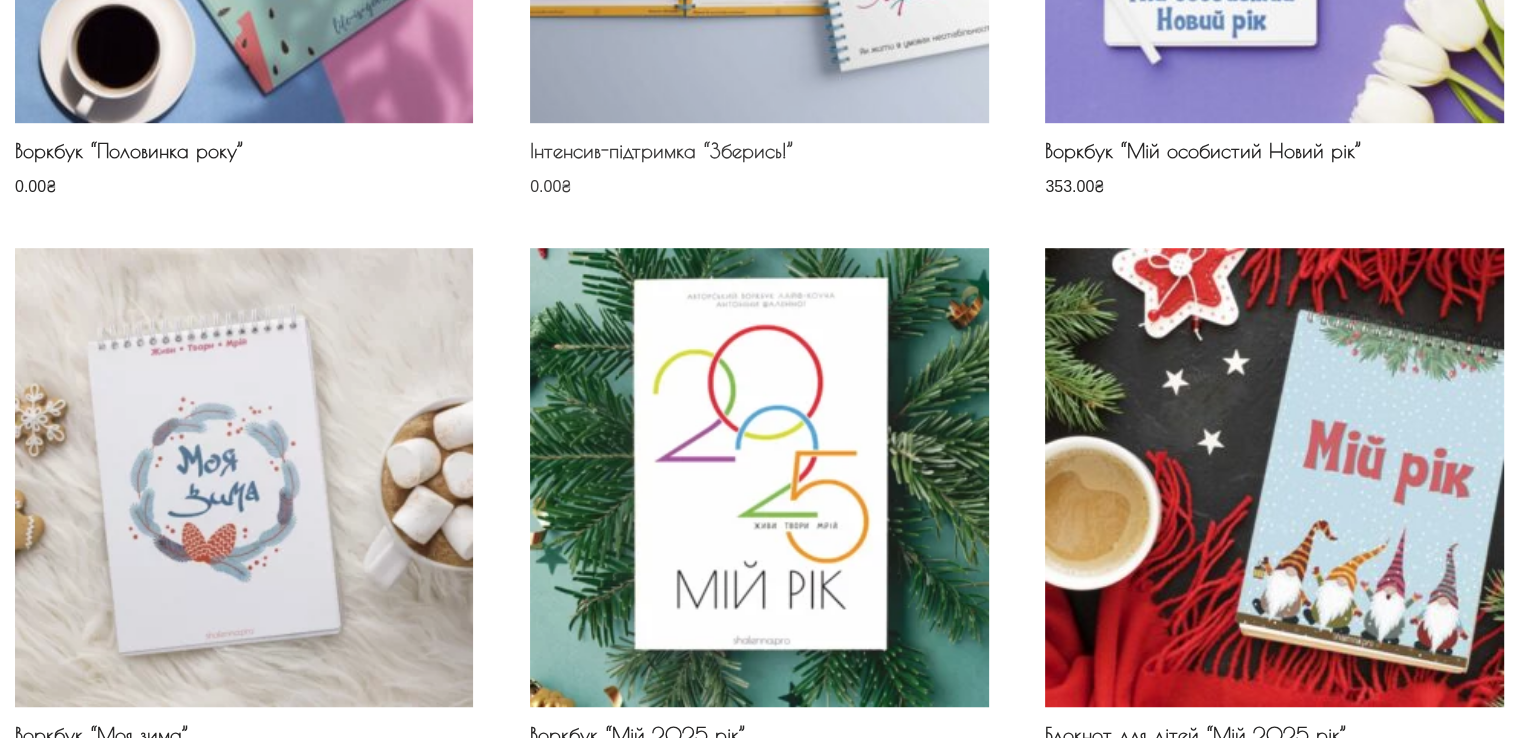 scroll, scrollTop: 1599, scrollLeft: 0, axis: vertical 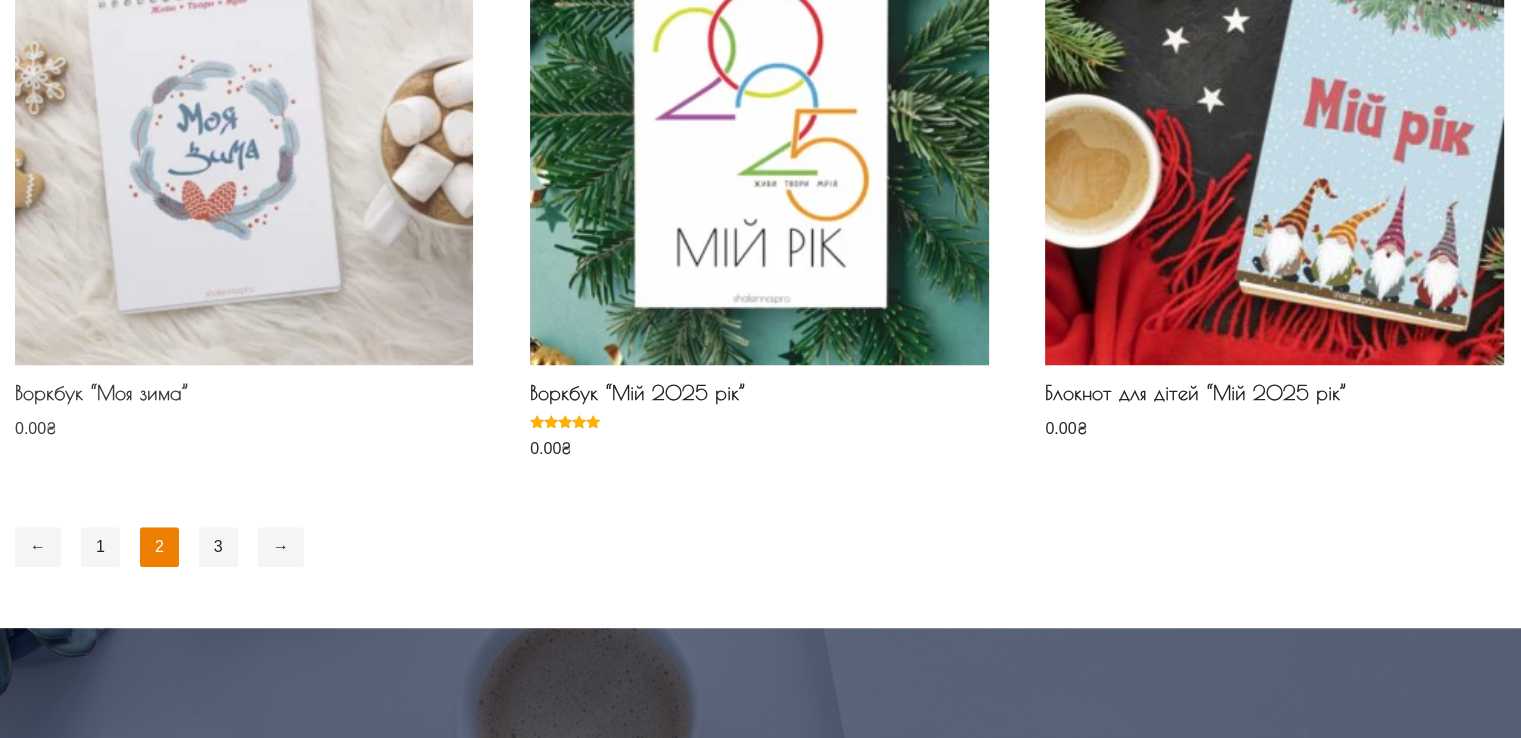 click on "Воркбук “Моя зима”" at bounding box center [244, 398] 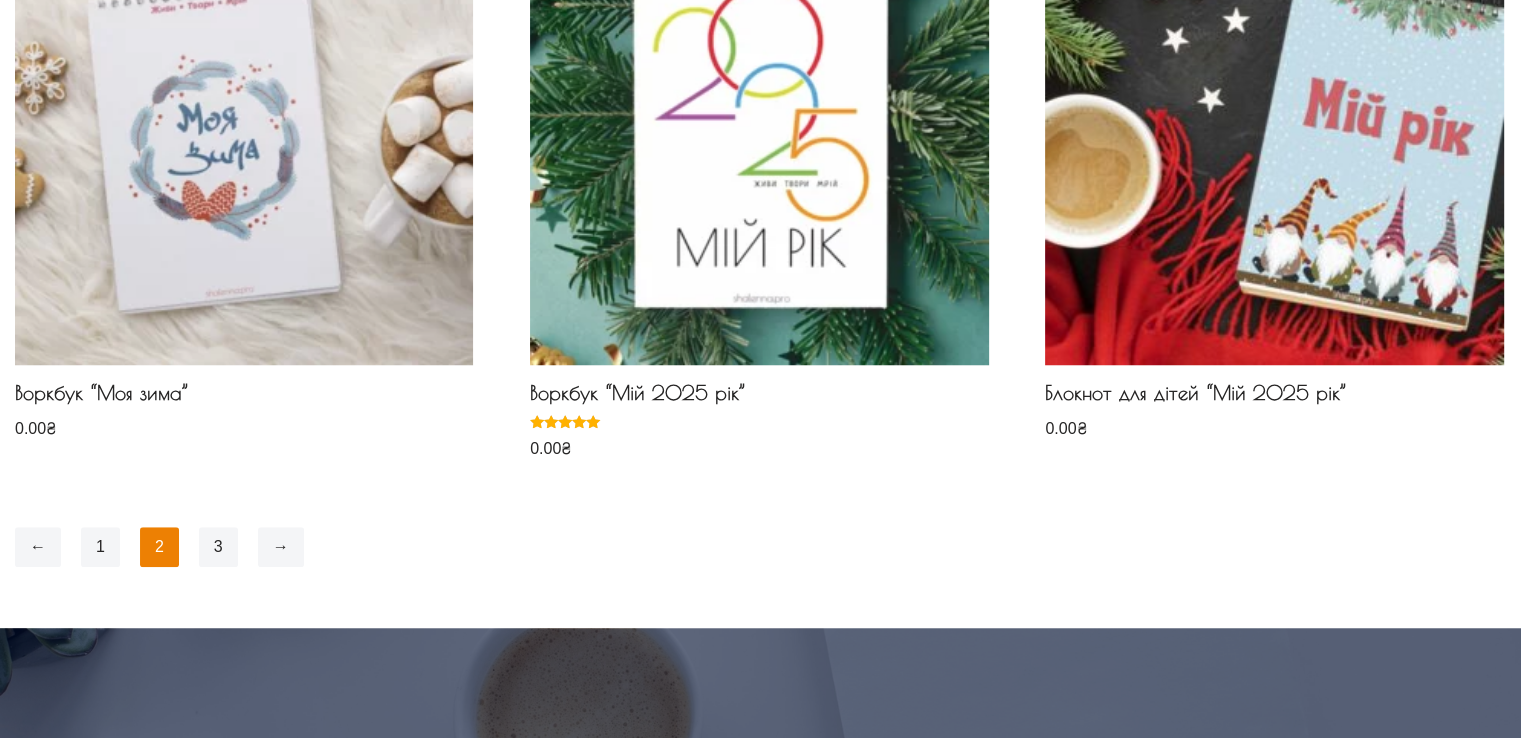 scroll, scrollTop: 1588, scrollLeft: 0, axis: vertical 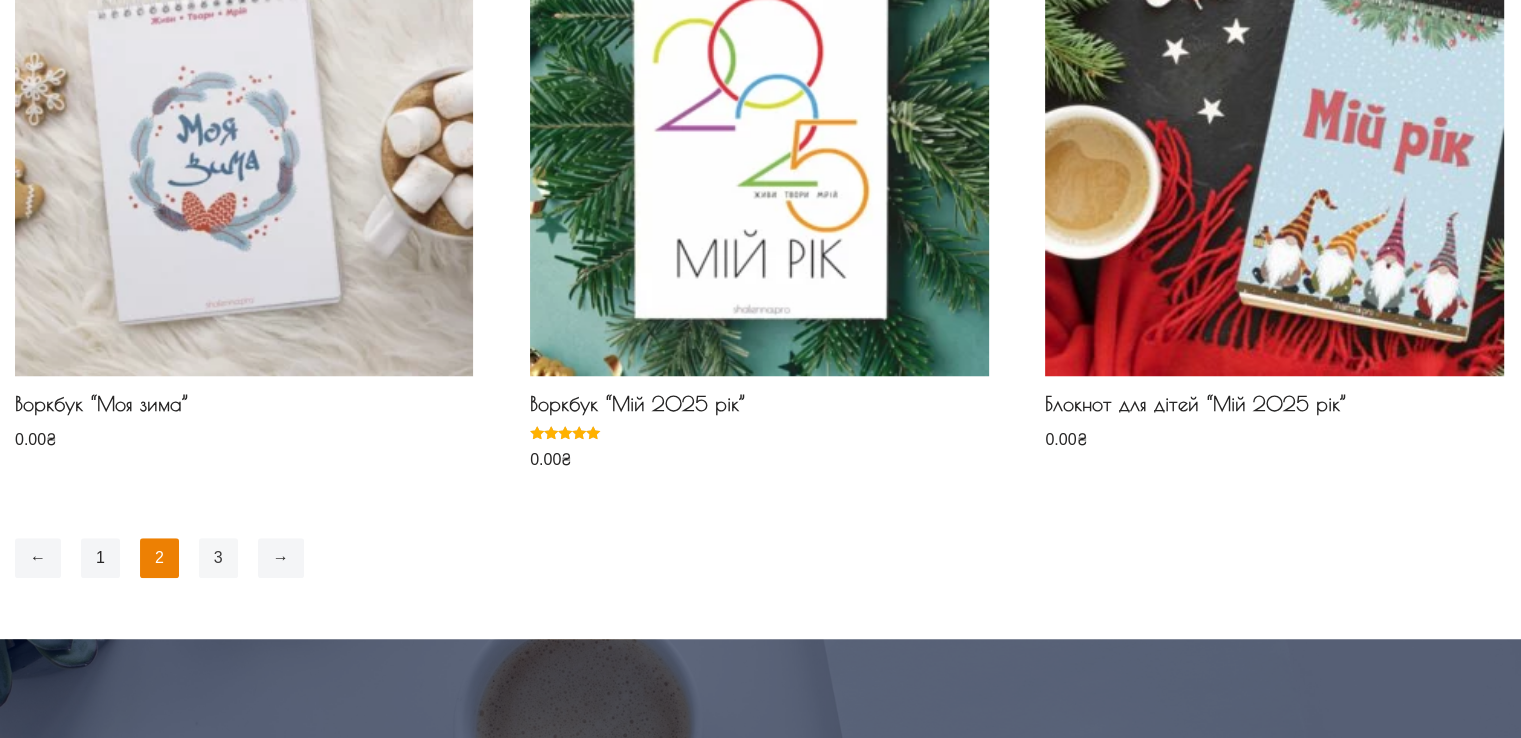 click on "3" at bounding box center (218, 558) 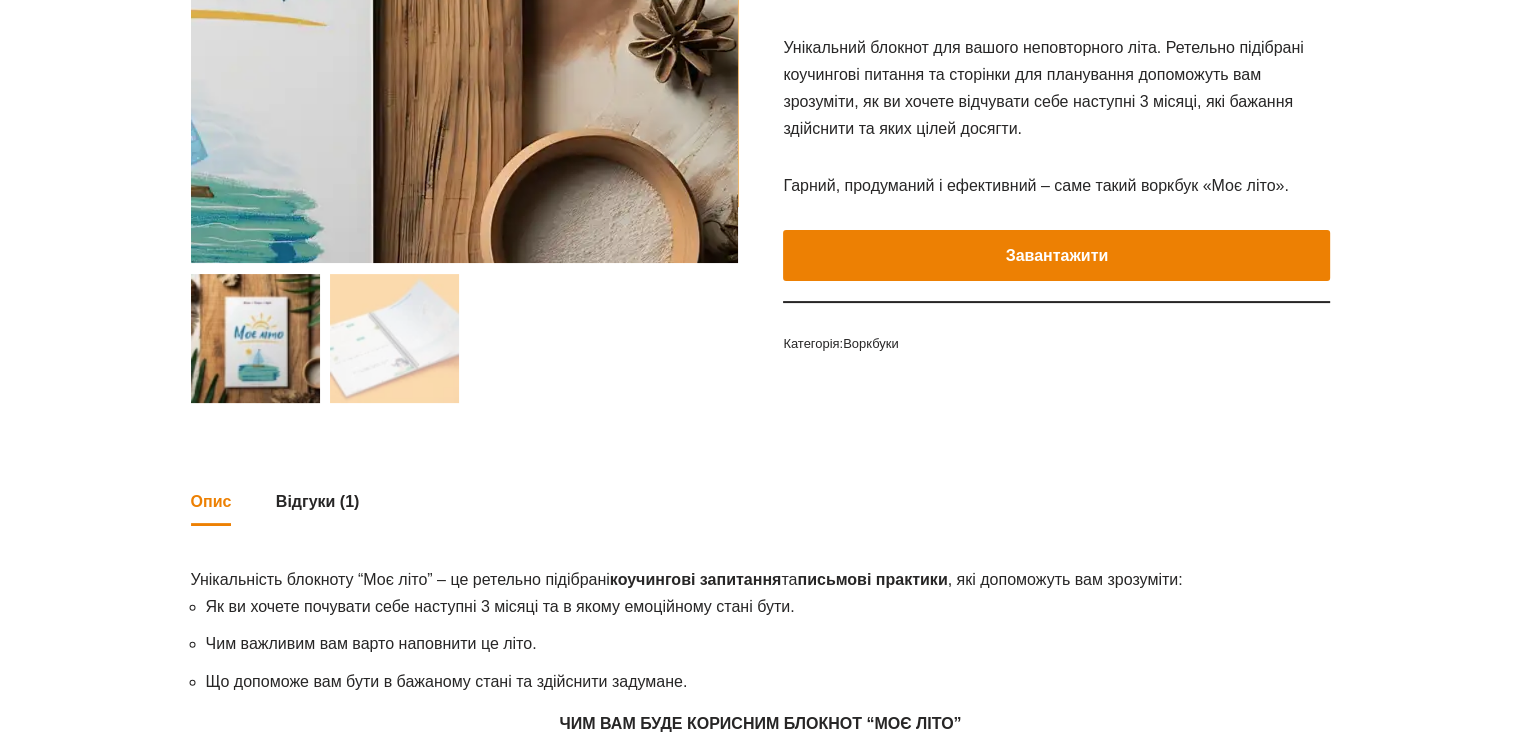scroll, scrollTop: 300, scrollLeft: 0, axis: vertical 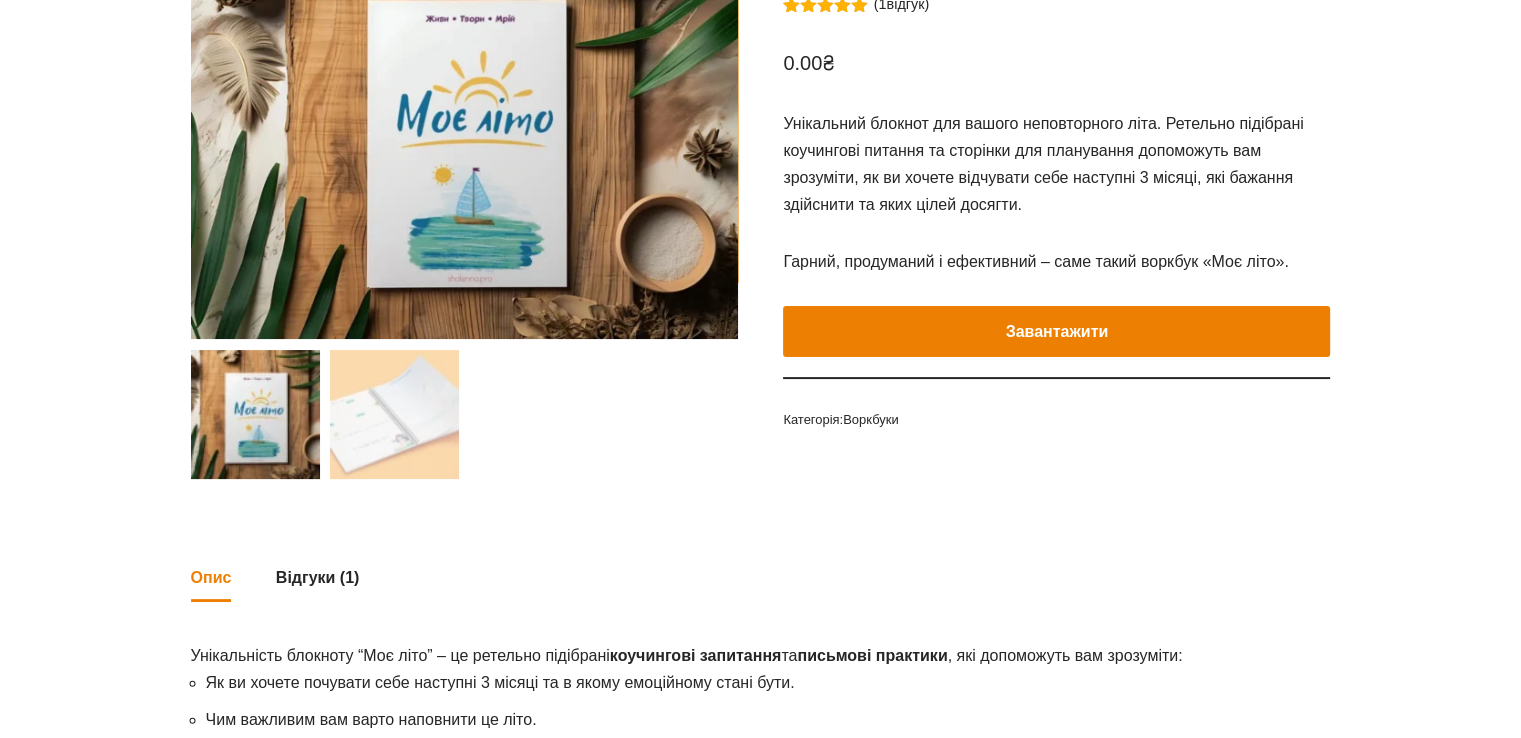 click on "Завантажити" at bounding box center [1056, 332] 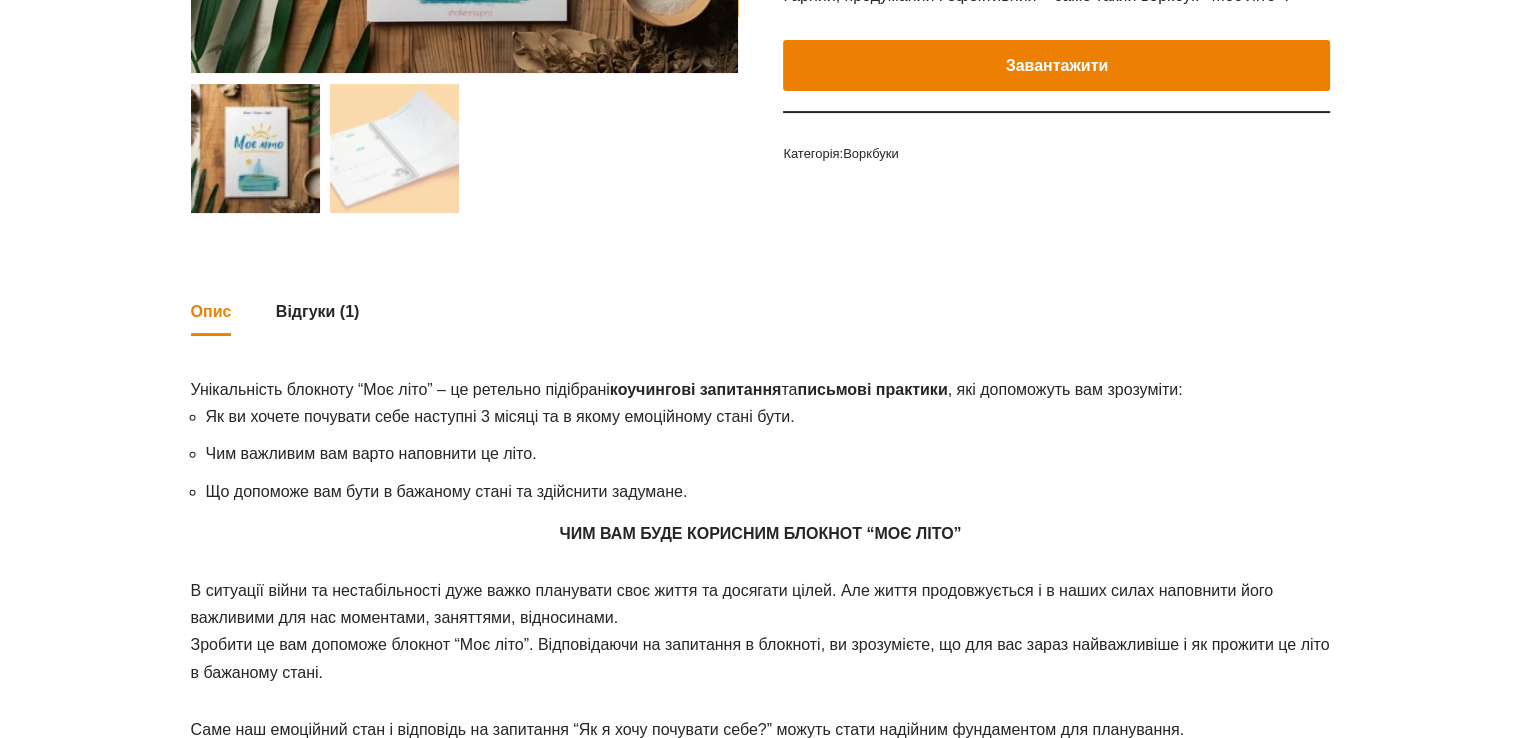scroll, scrollTop: 599, scrollLeft: 0, axis: vertical 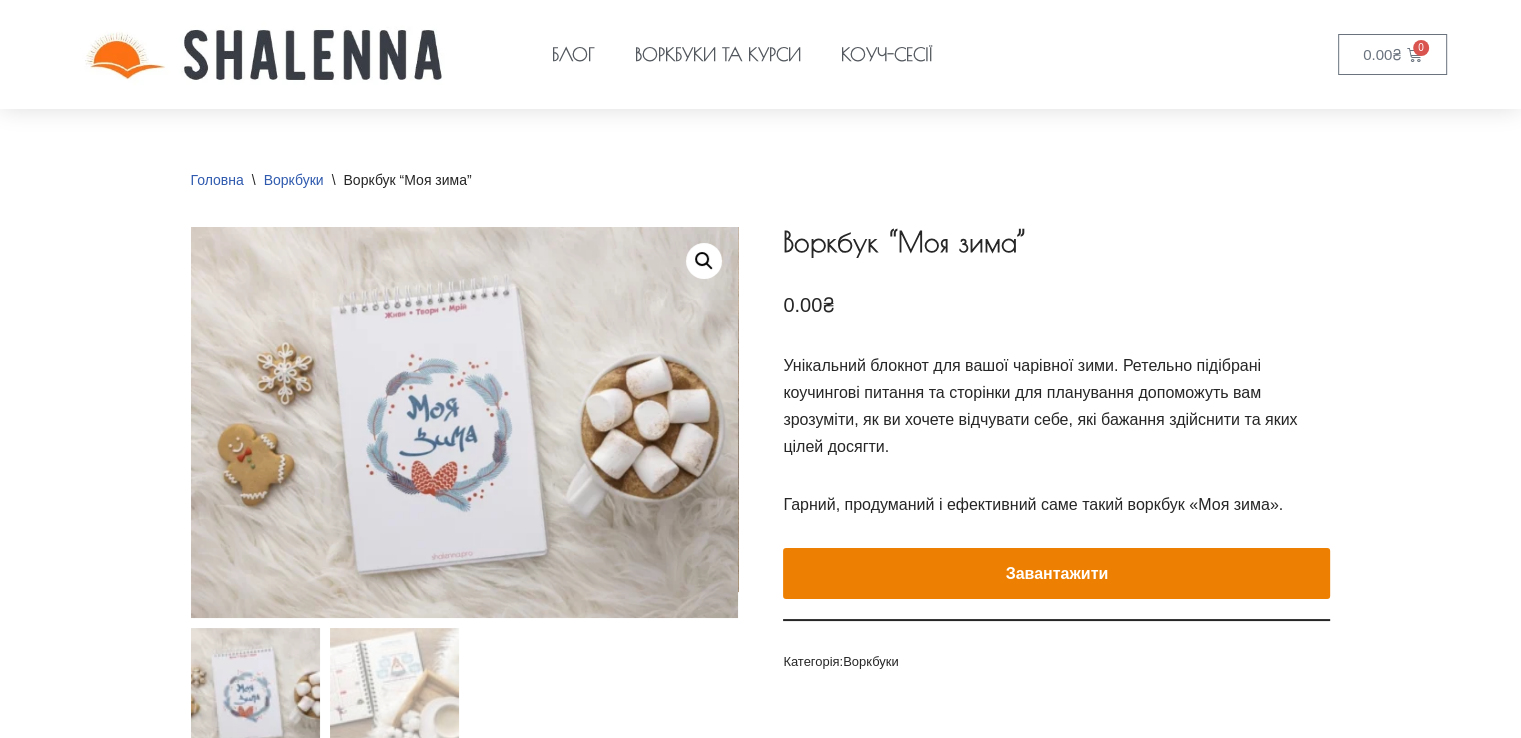 click on "Завантажити" at bounding box center [1056, 574] 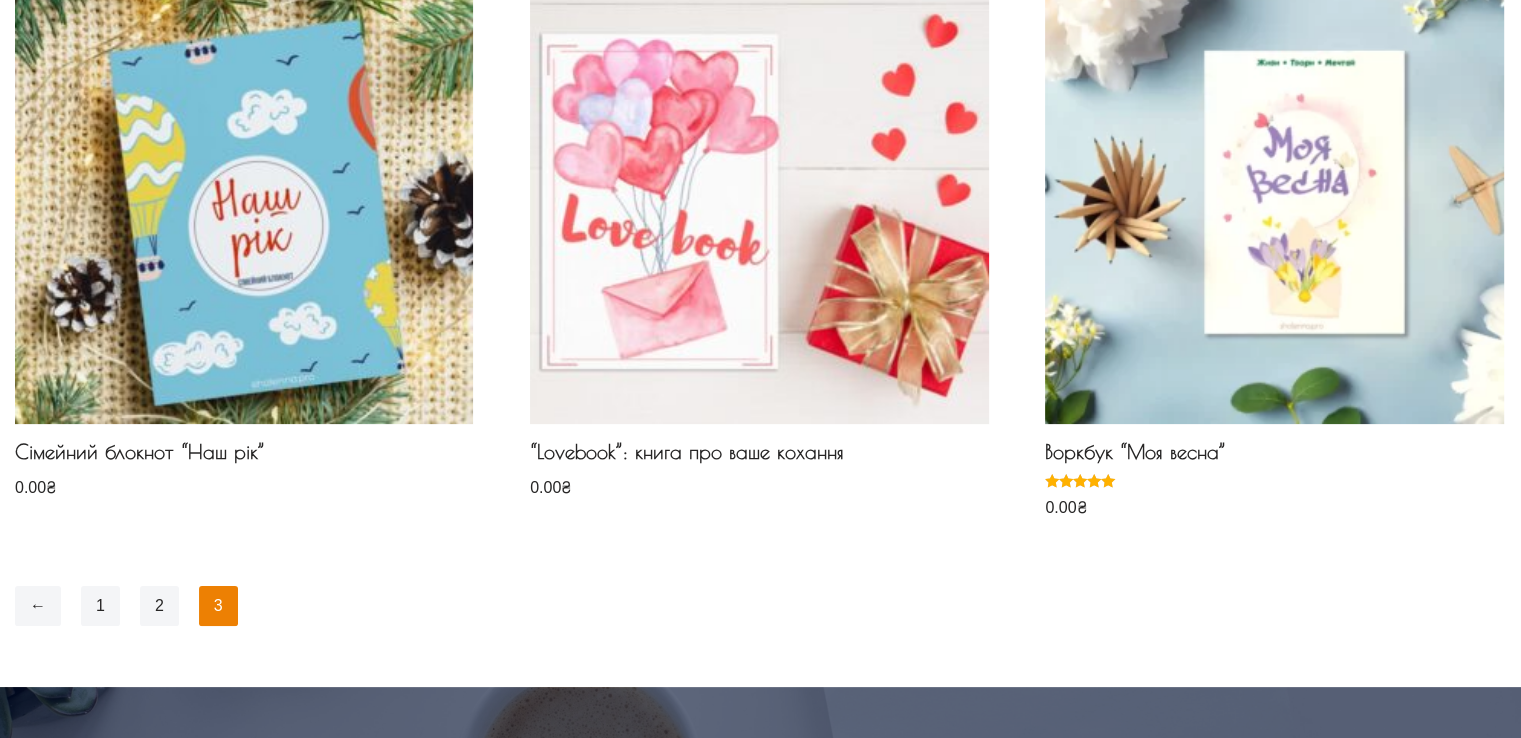 scroll, scrollTop: 400, scrollLeft: 0, axis: vertical 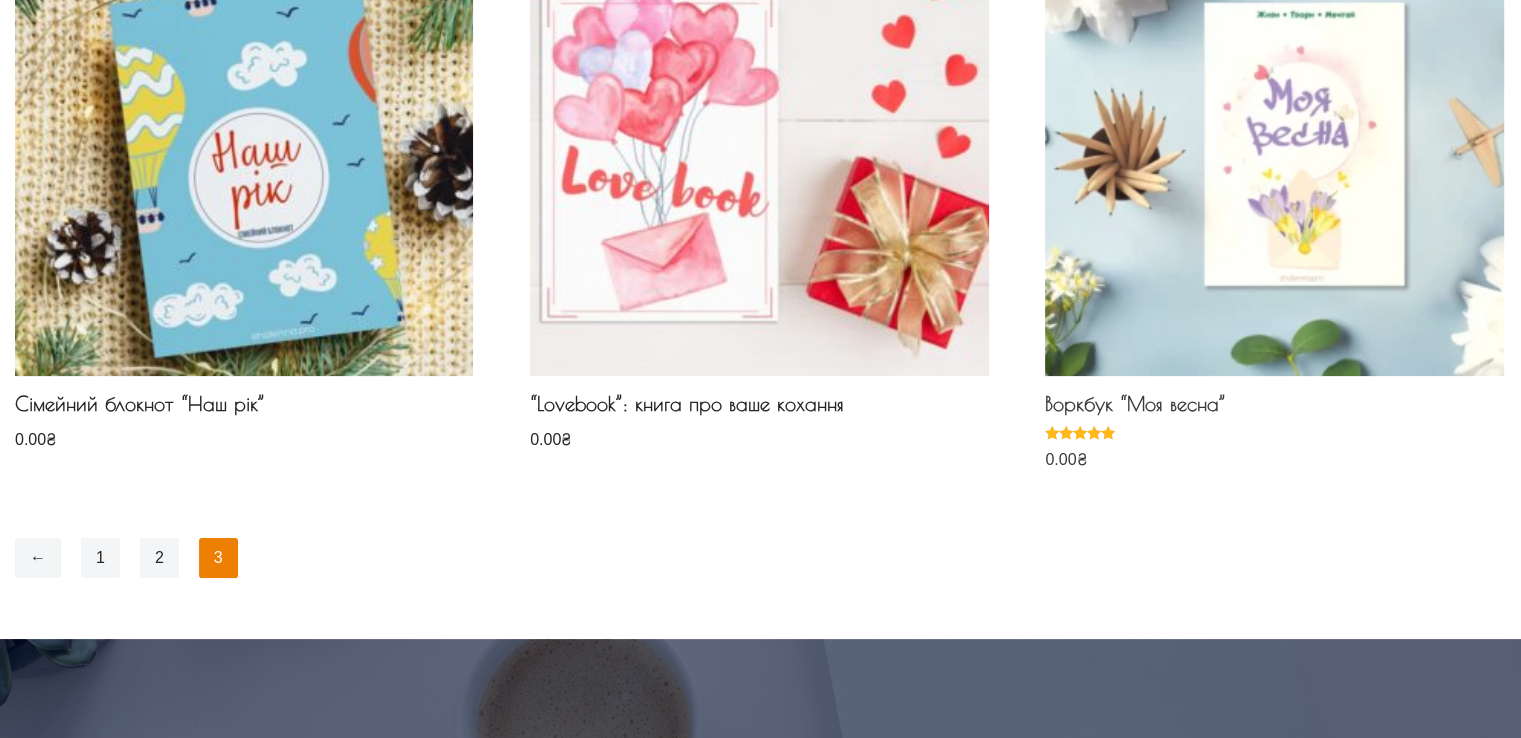 click on "Воркбук “Моя весна”" at bounding box center (1274, 409) 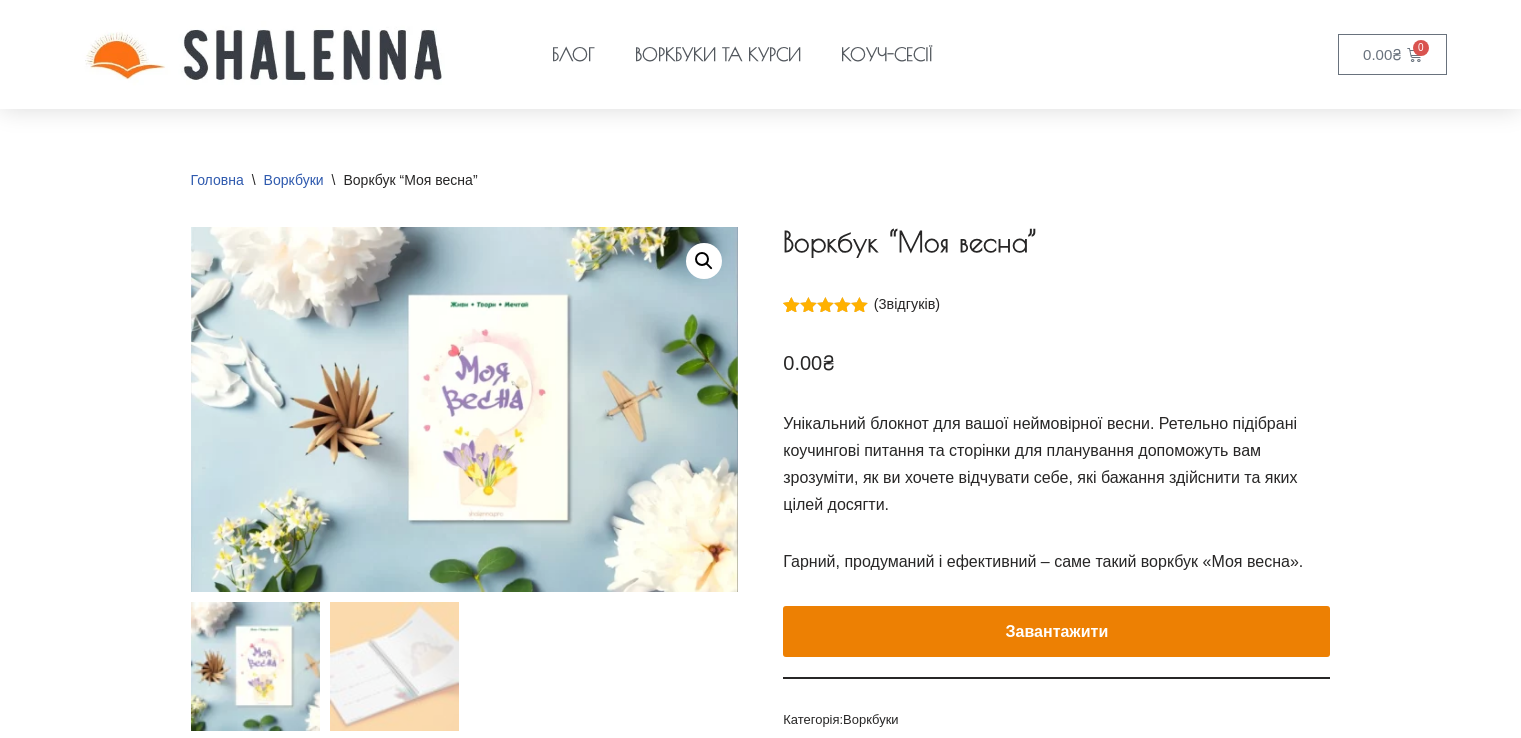 scroll, scrollTop: 0, scrollLeft: 0, axis: both 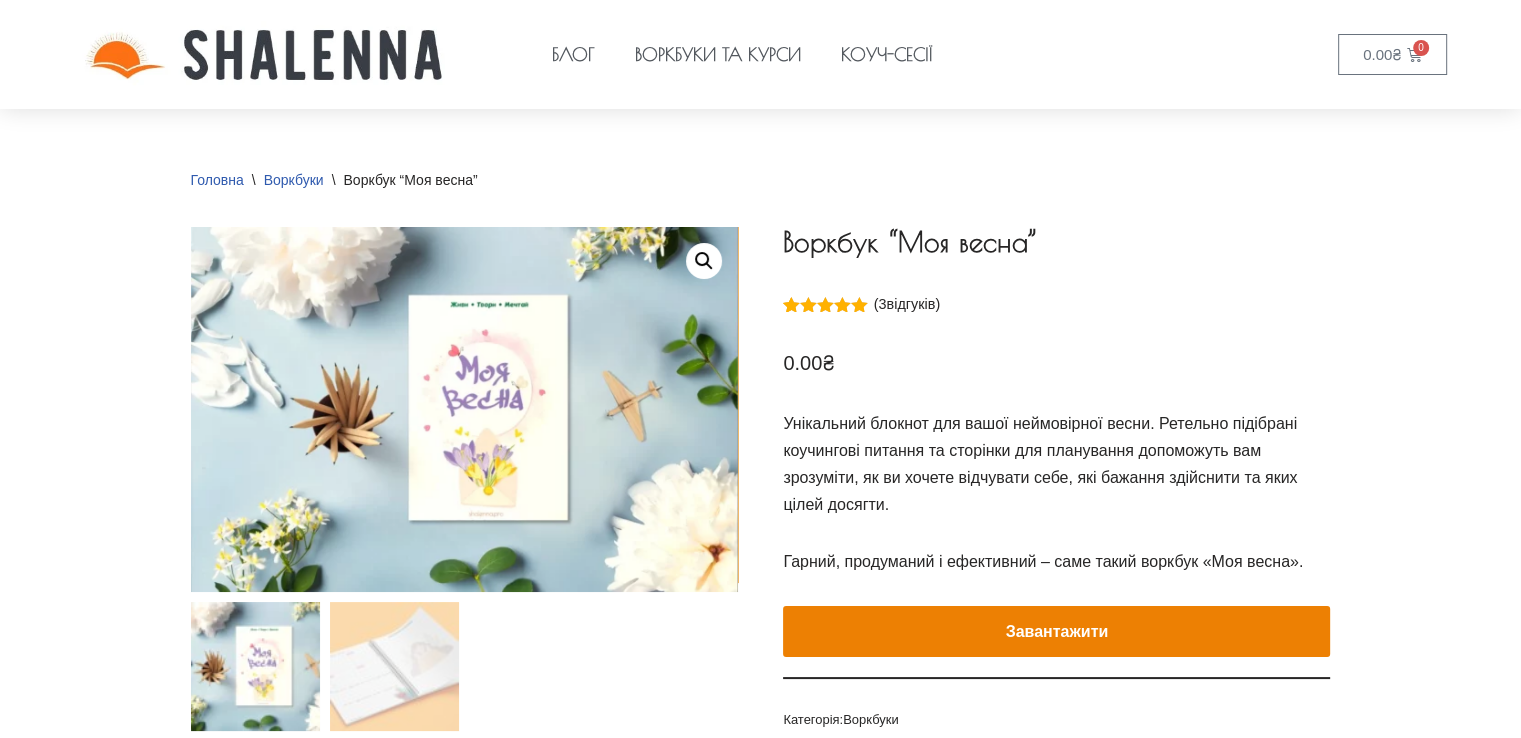 click at bounding box center [760, 369] 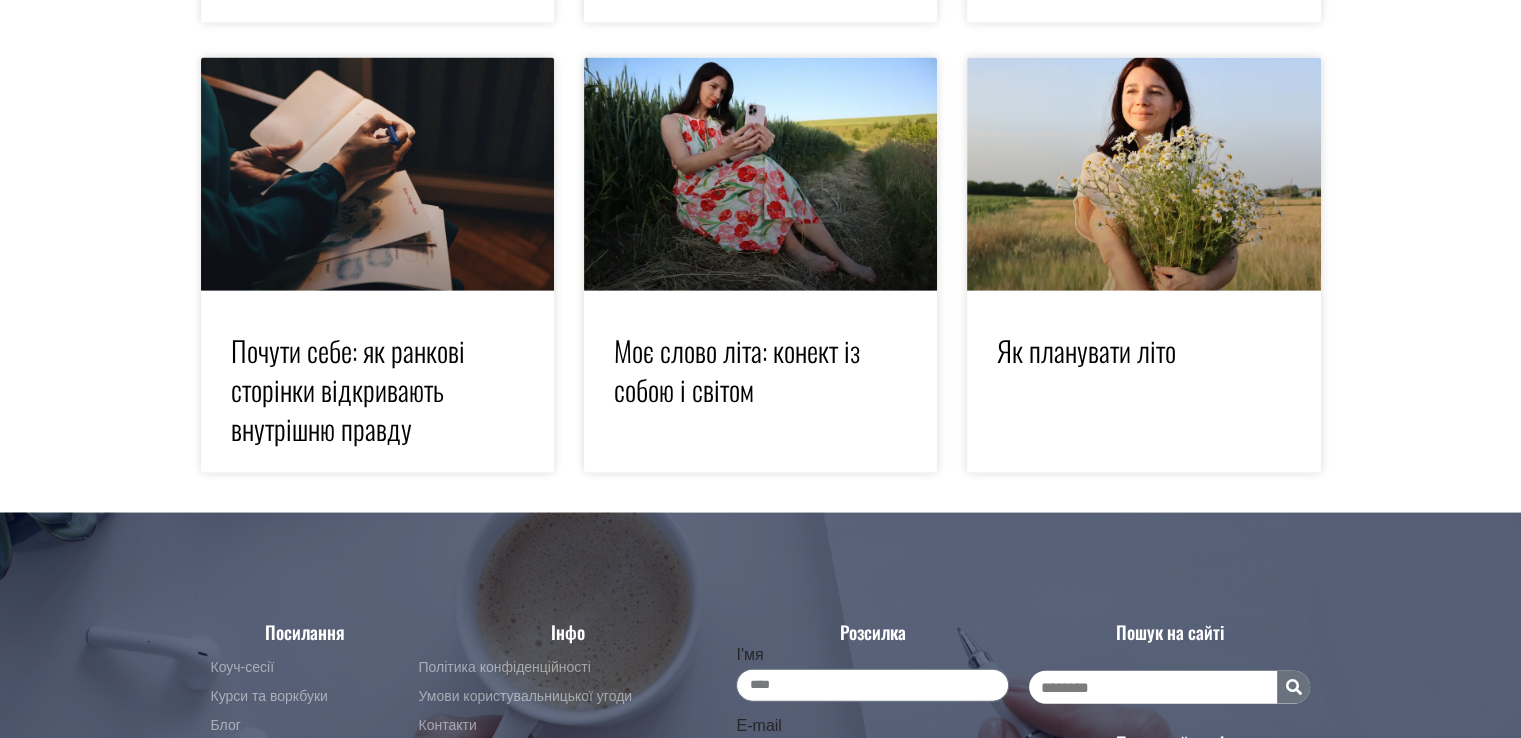 scroll, scrollTop: 4373, scrollLeft: 0, axis: vertical 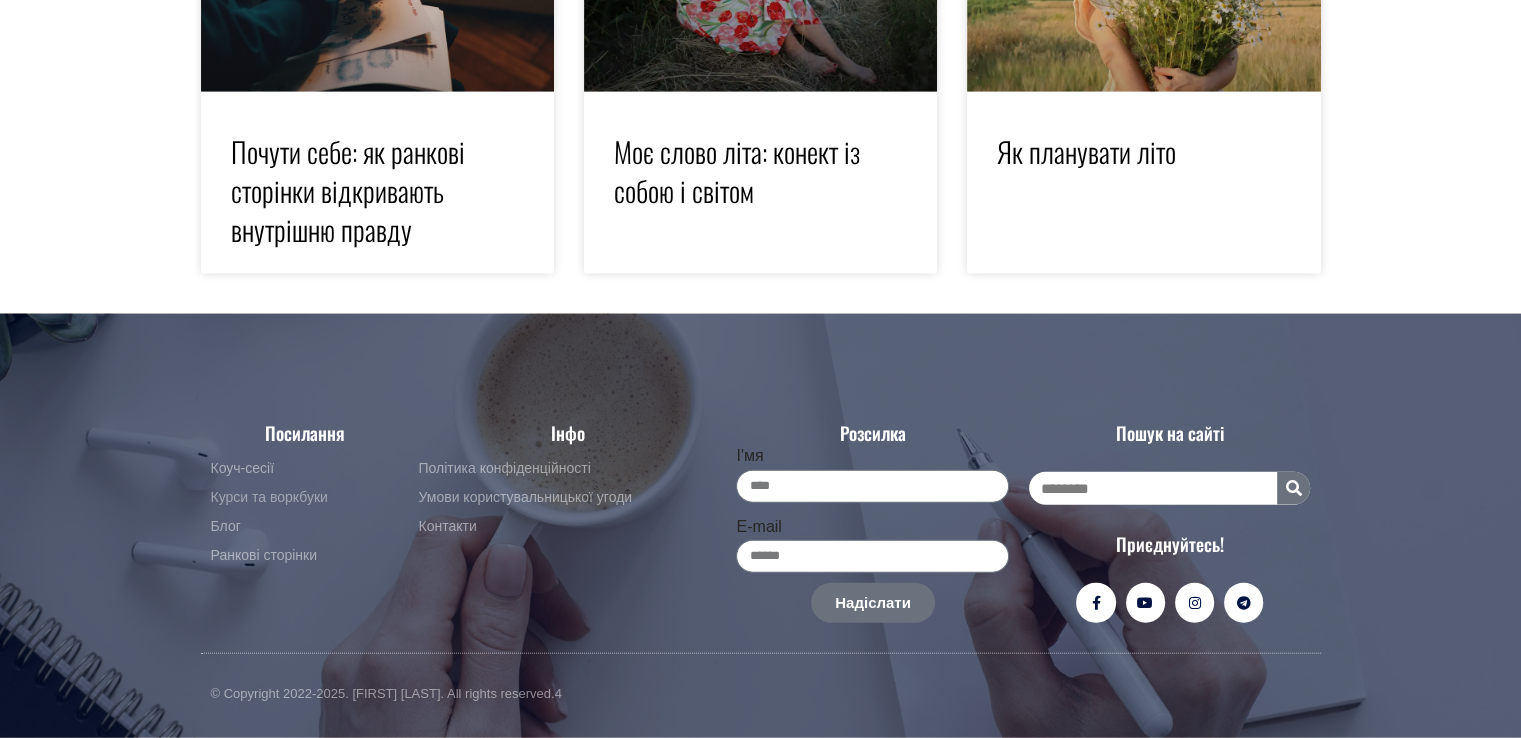 click on "Курси та воркбуки" at bounding box center [269, 498] 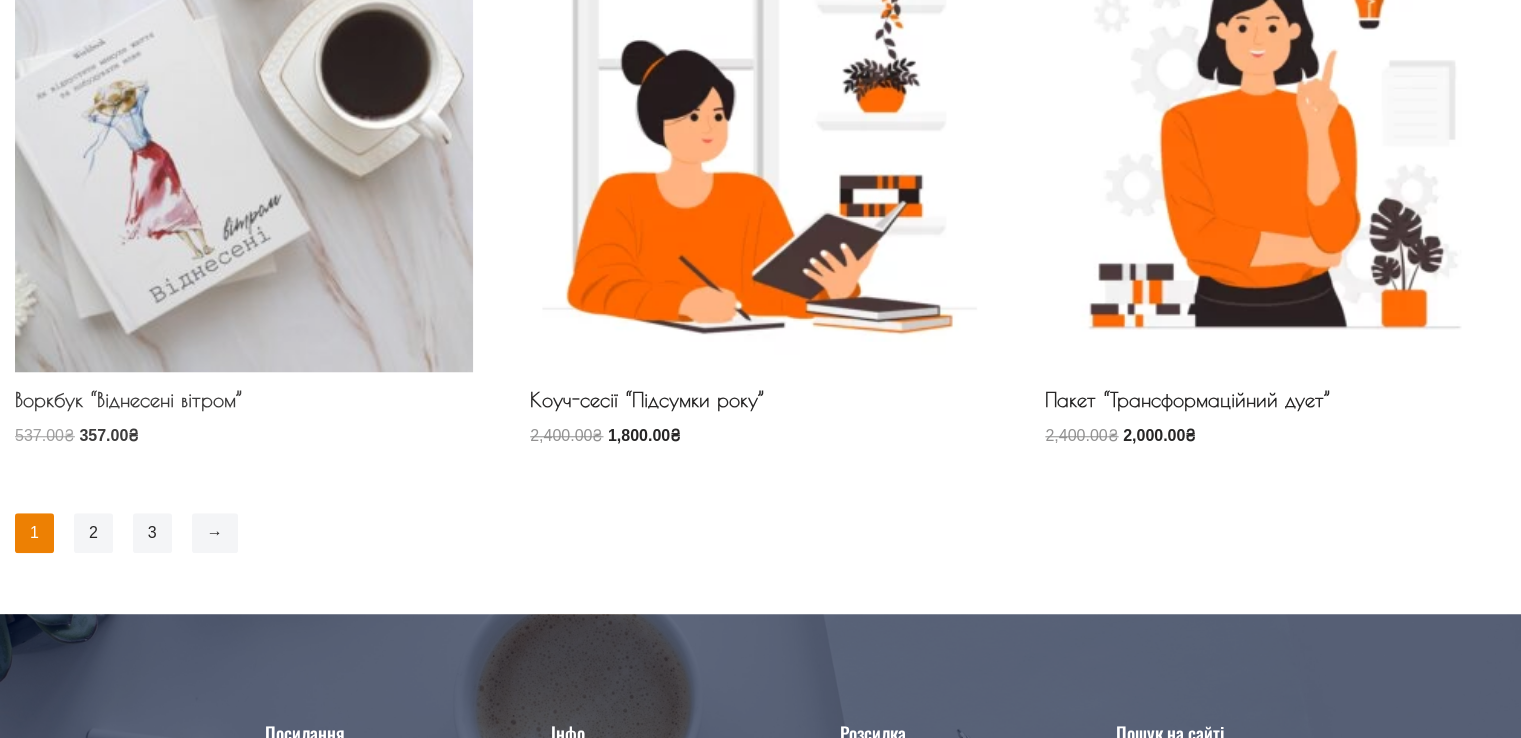 scroll, scrollTop: 1892, scrollLeft: 0, axis: vertical 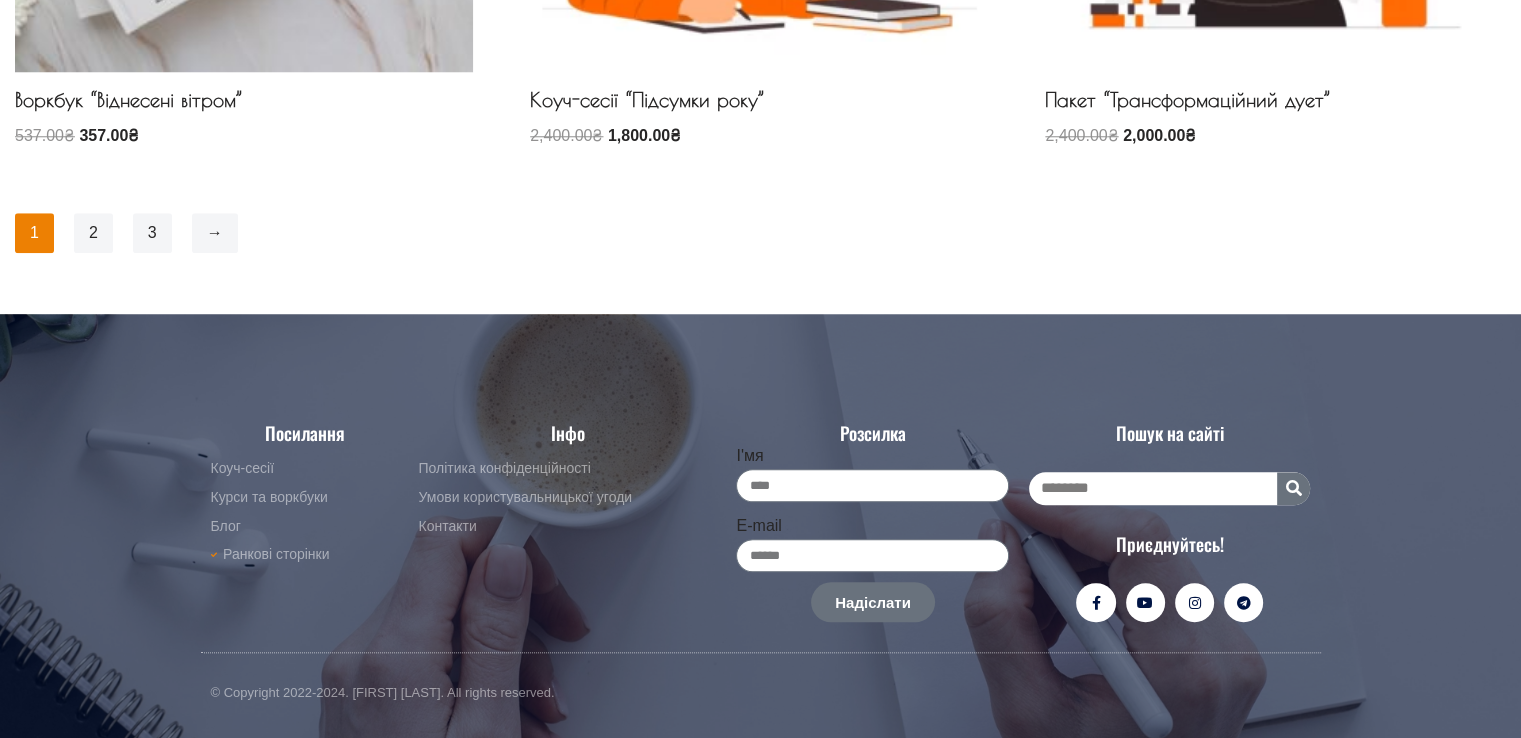 click on "**********" at bounding box center (760, -577) 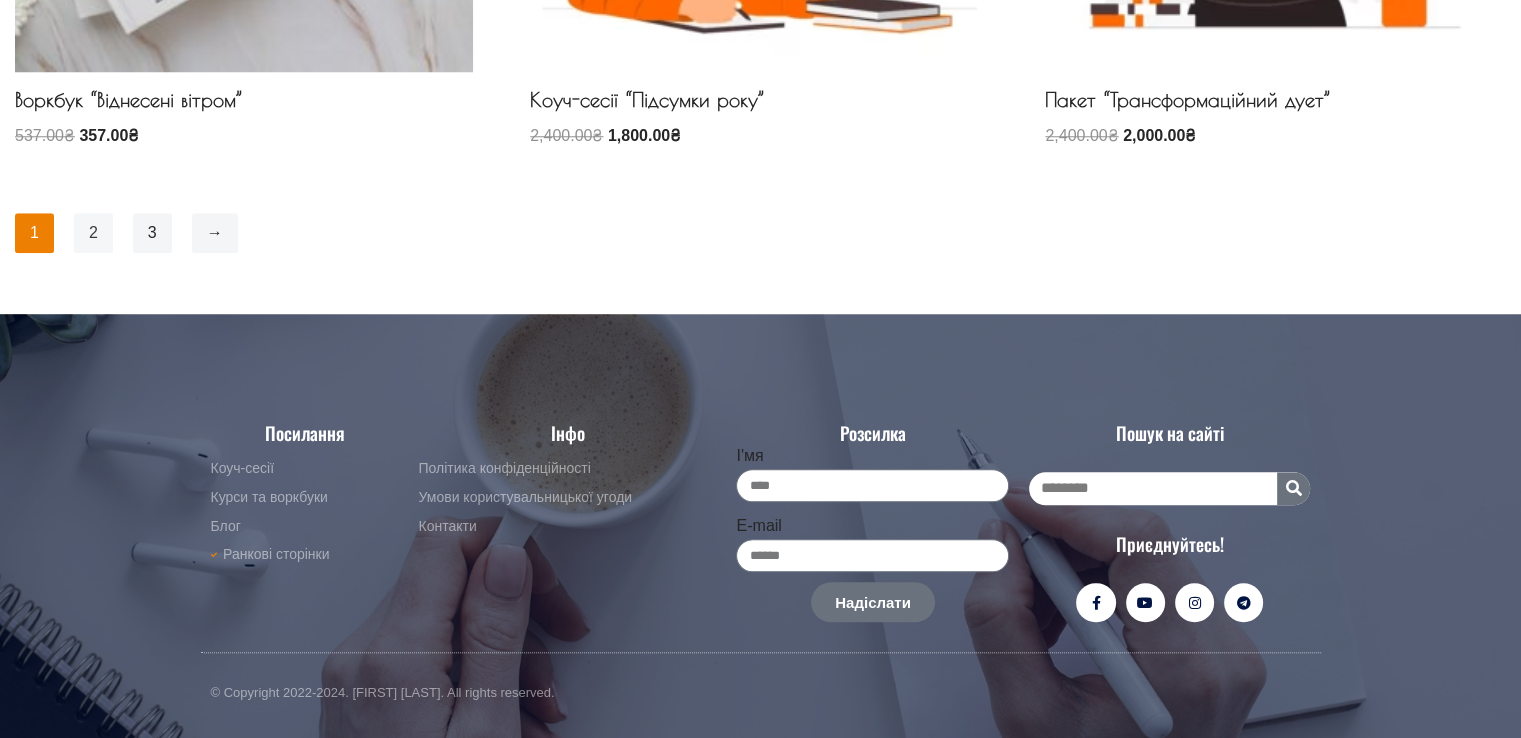 click on "2" at bounding box center (93, 233) 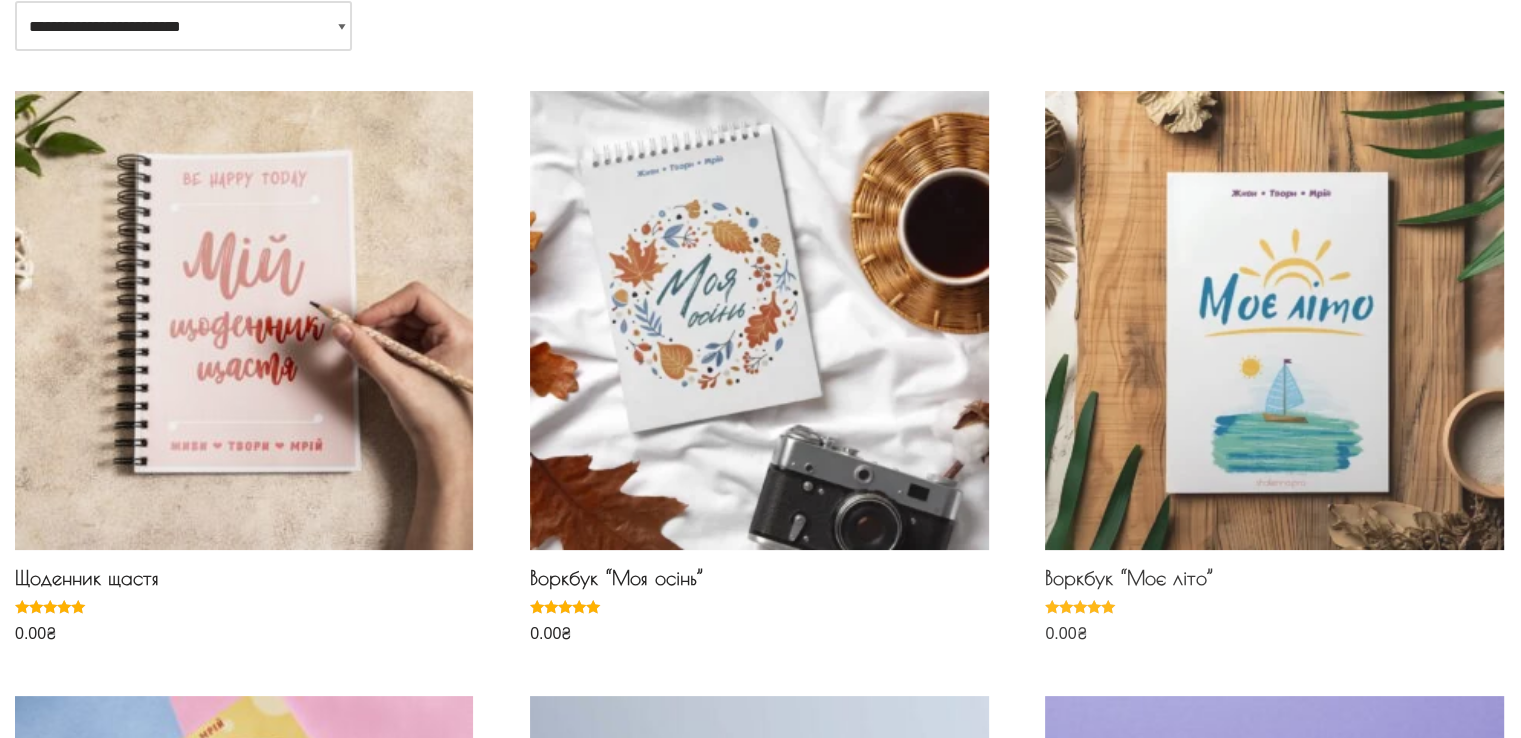 scroll, scrollTop: 500, scrollLeft: 0, axis: vertical 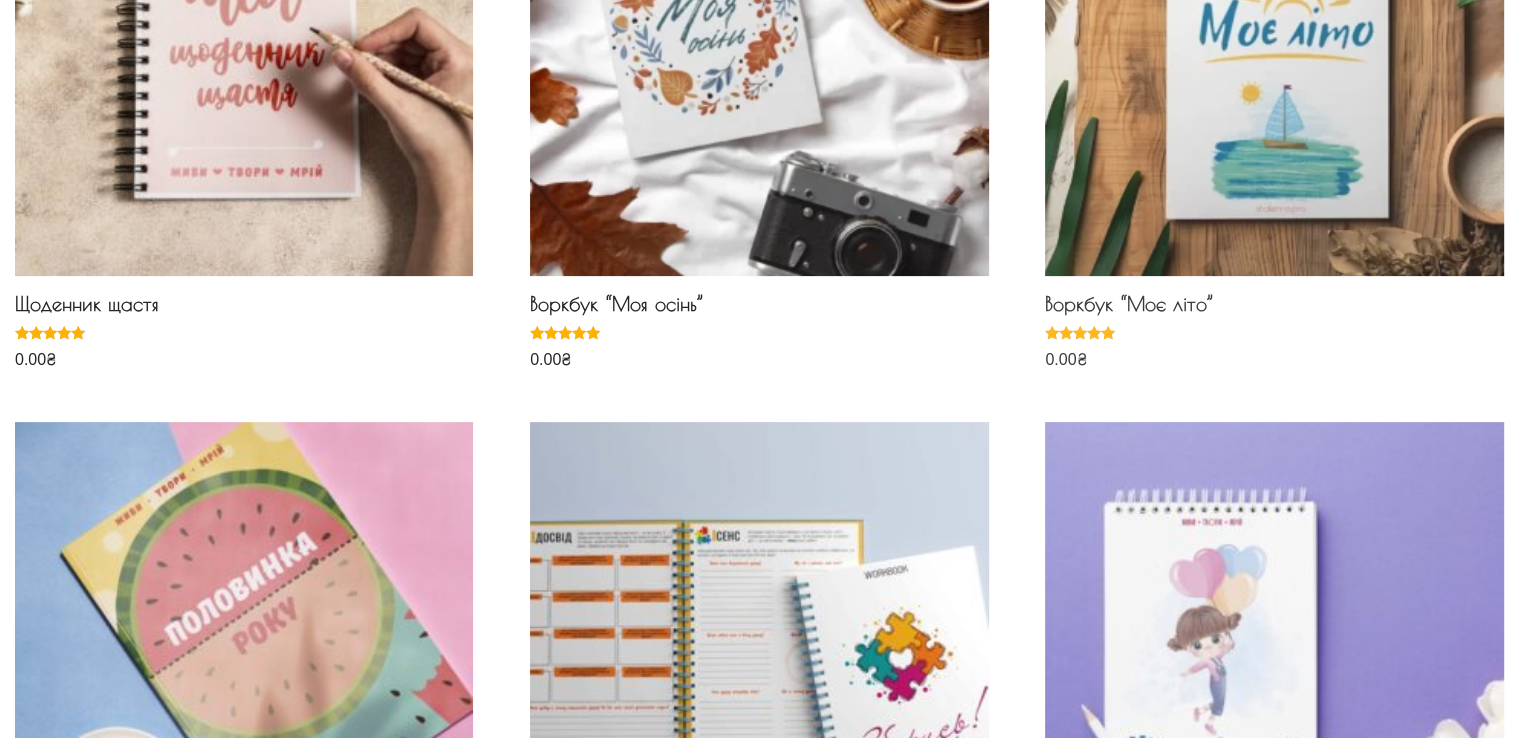 click on "Воркбук “Моє літо”" at bounding box center (1274, 309) 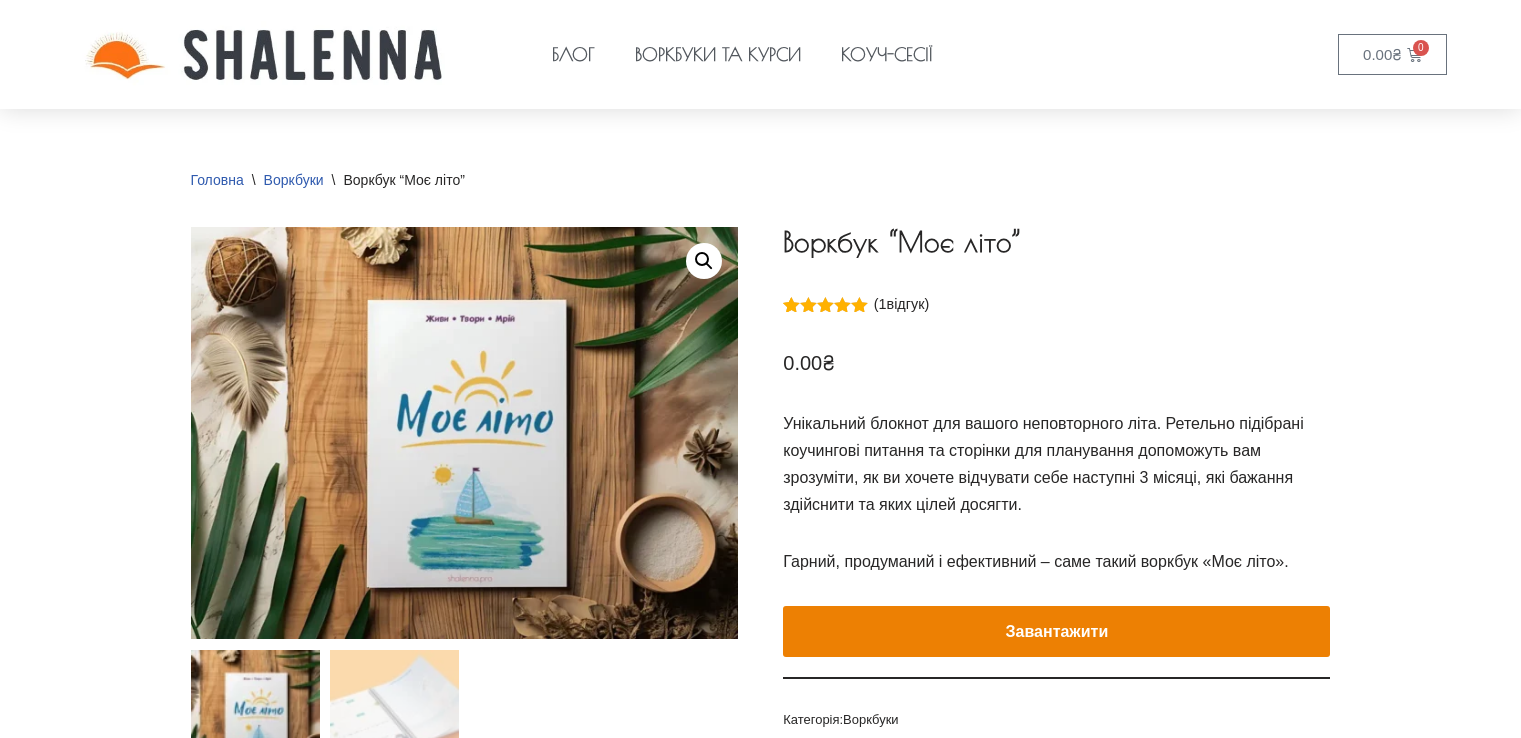 scroll, scrollTop: 0, scrollLeft: 0, axis: both 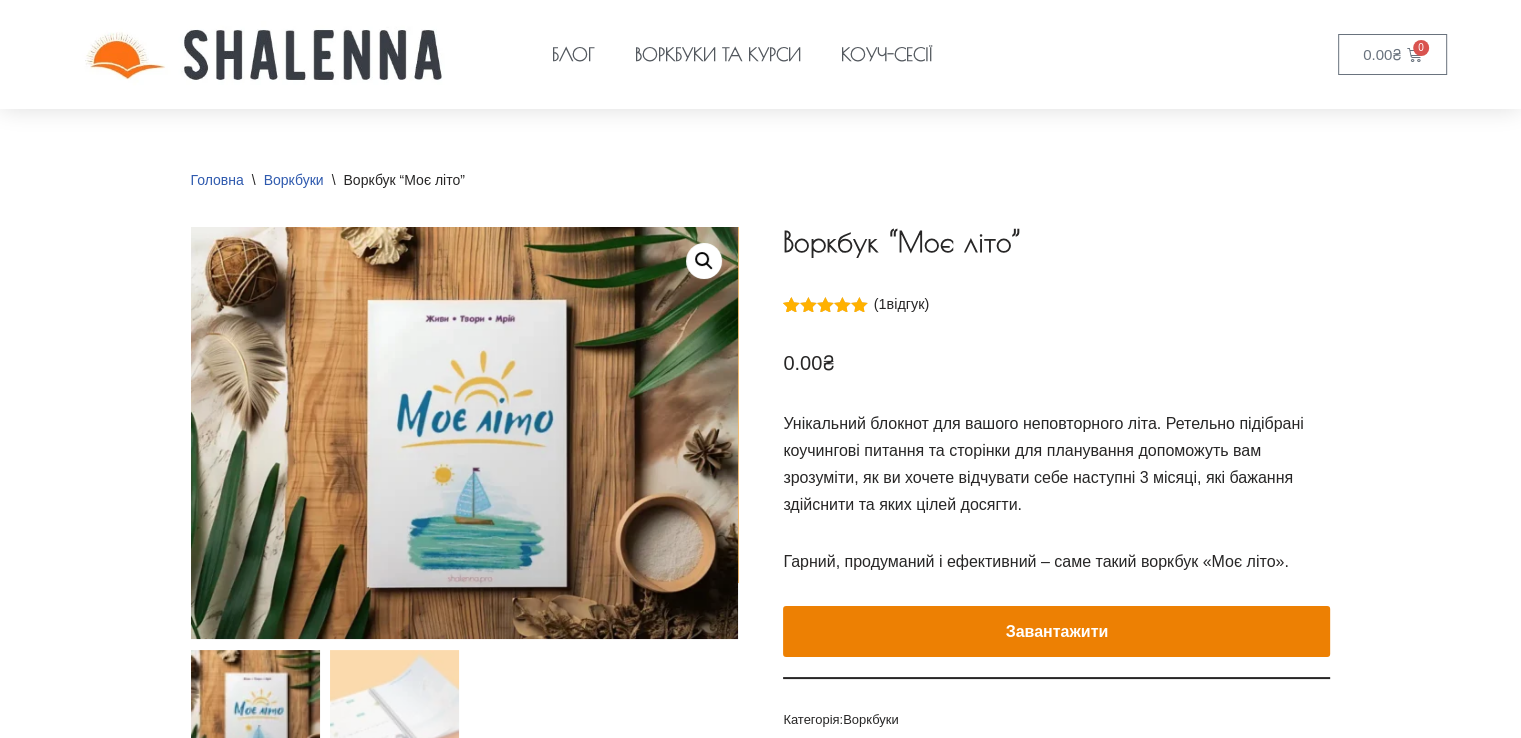 click on "Завантажити" at bounding box center [1056, 632] 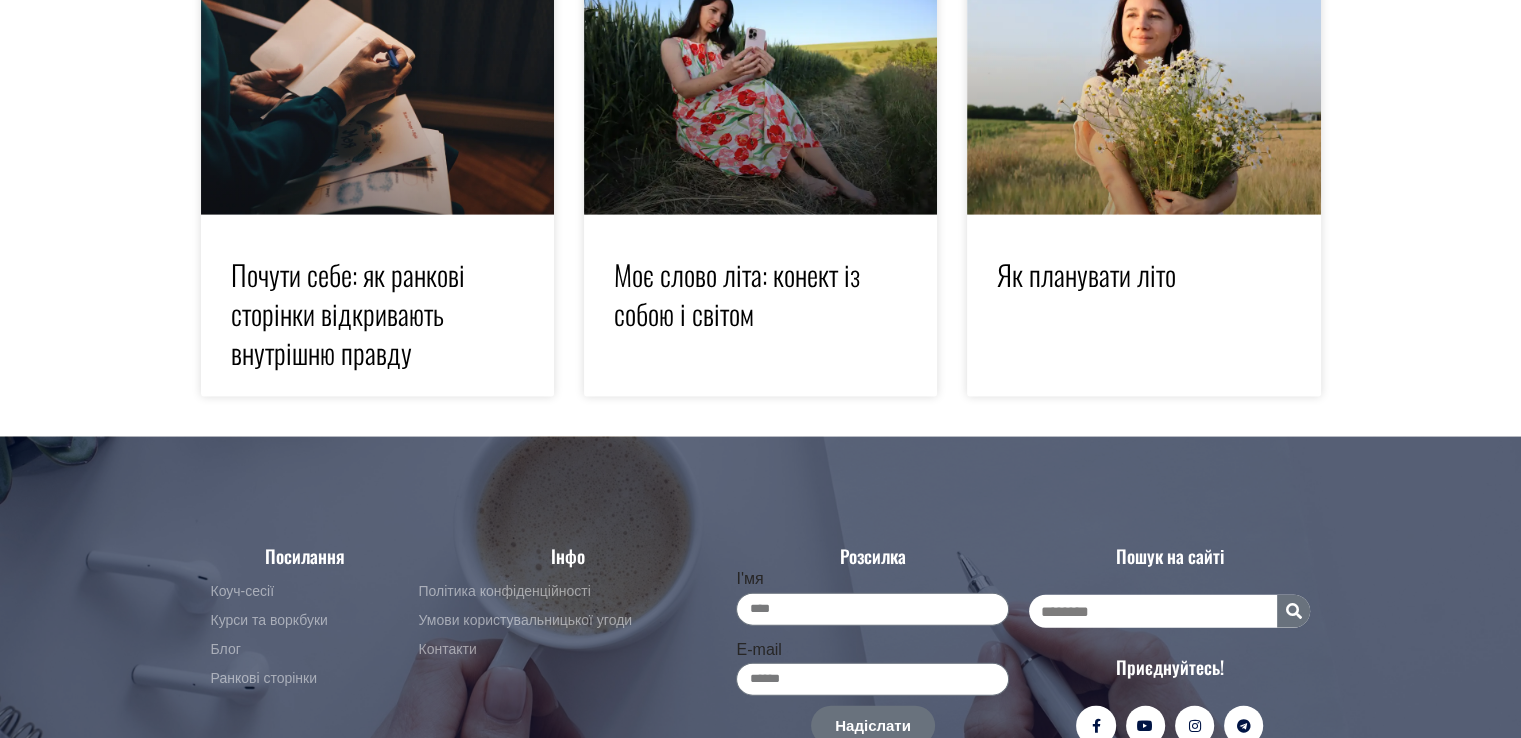 scroll, scrollTop: 4373, scrollLeft: 0, axis: vertical 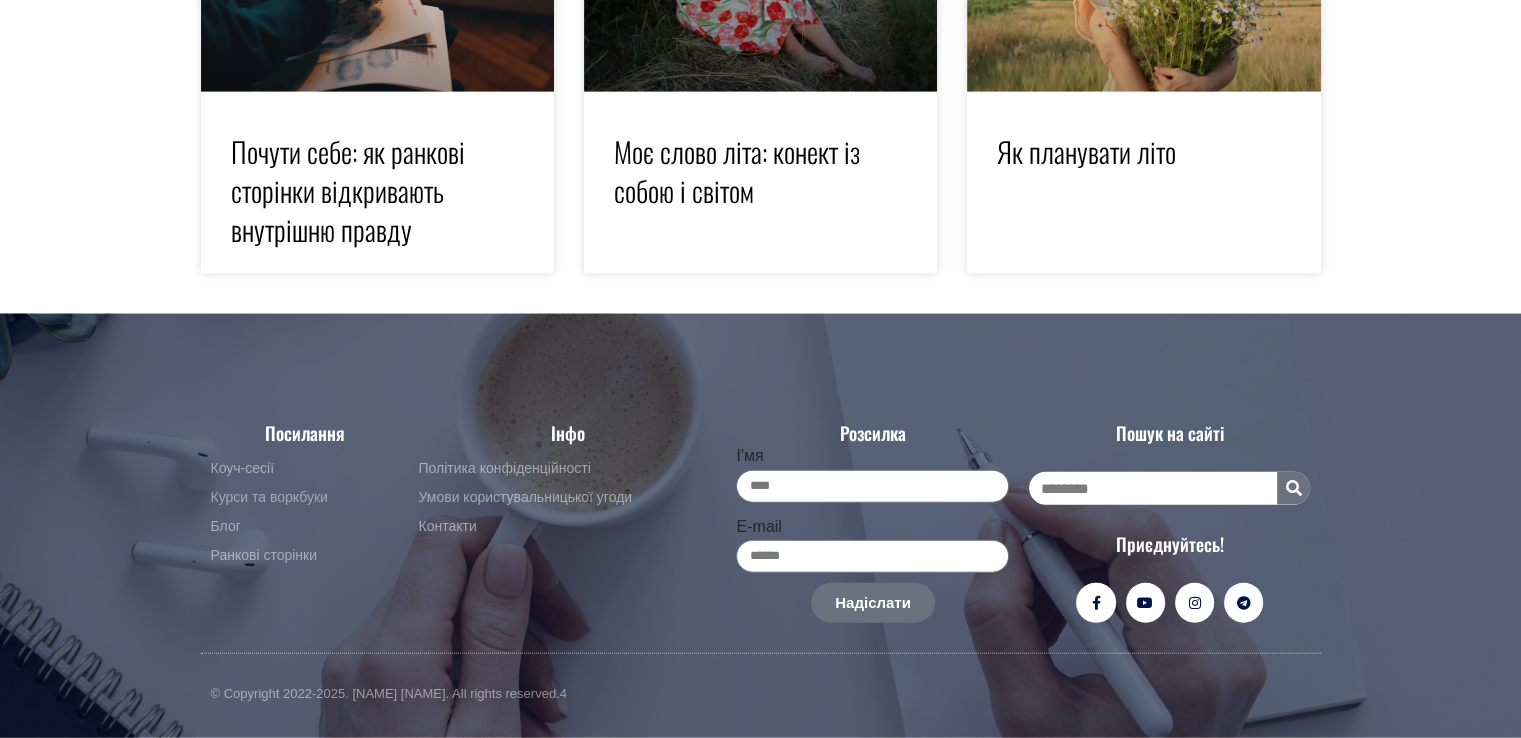 click on "Курси та воркбуки" at bounding box center (269, 498) 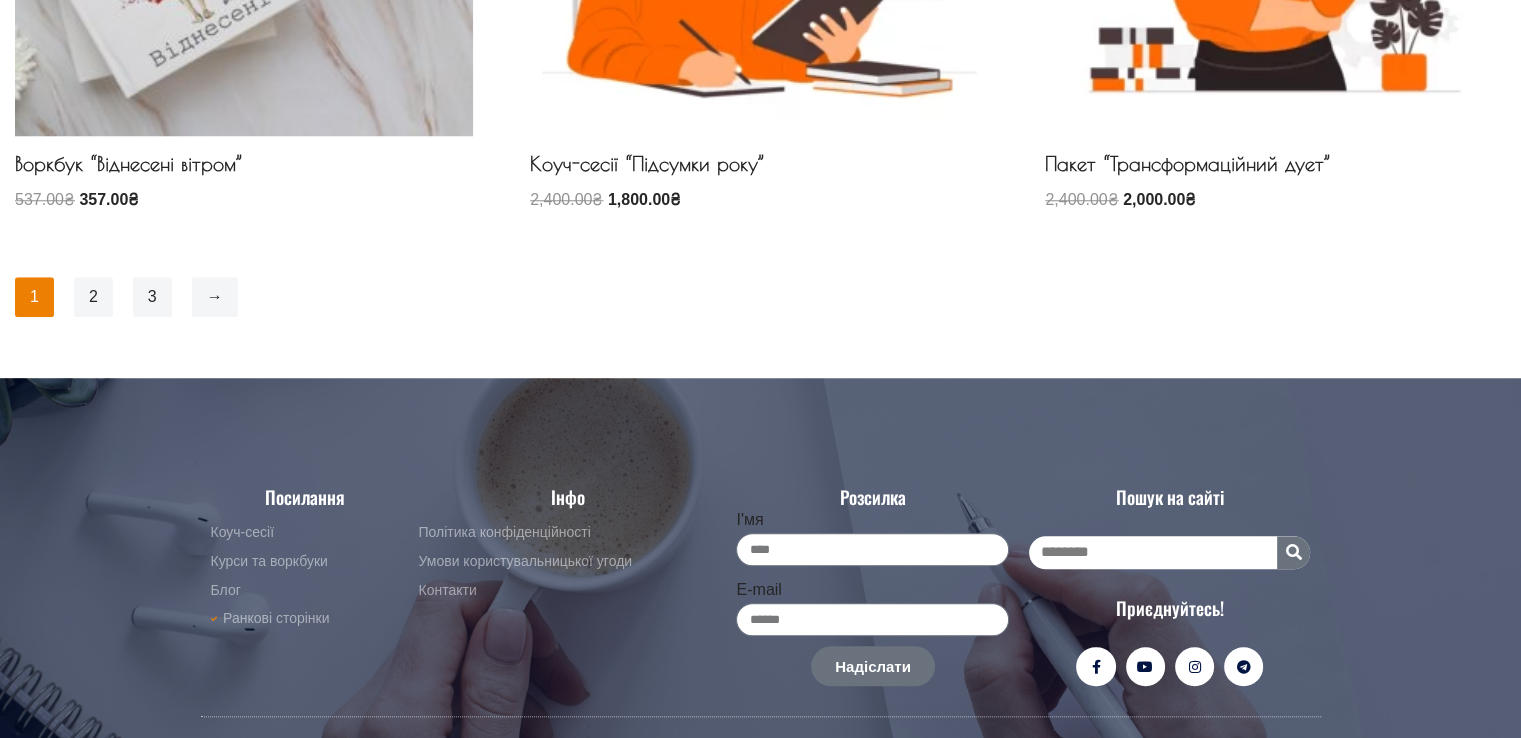 scroll, scrollTop: 1892, scrollLeft: 0, axis: vertical 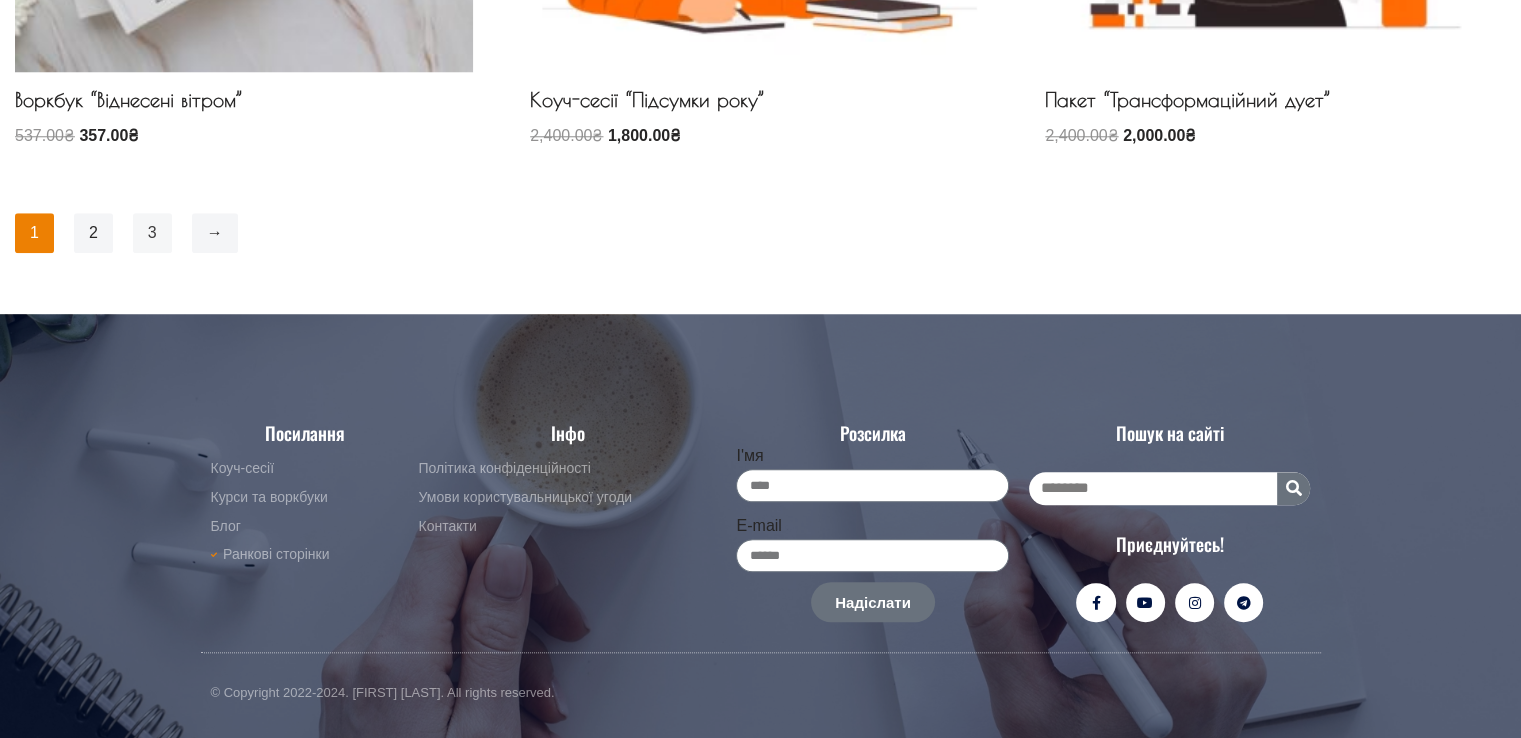 click on "3" at bounding box center [152, 233] 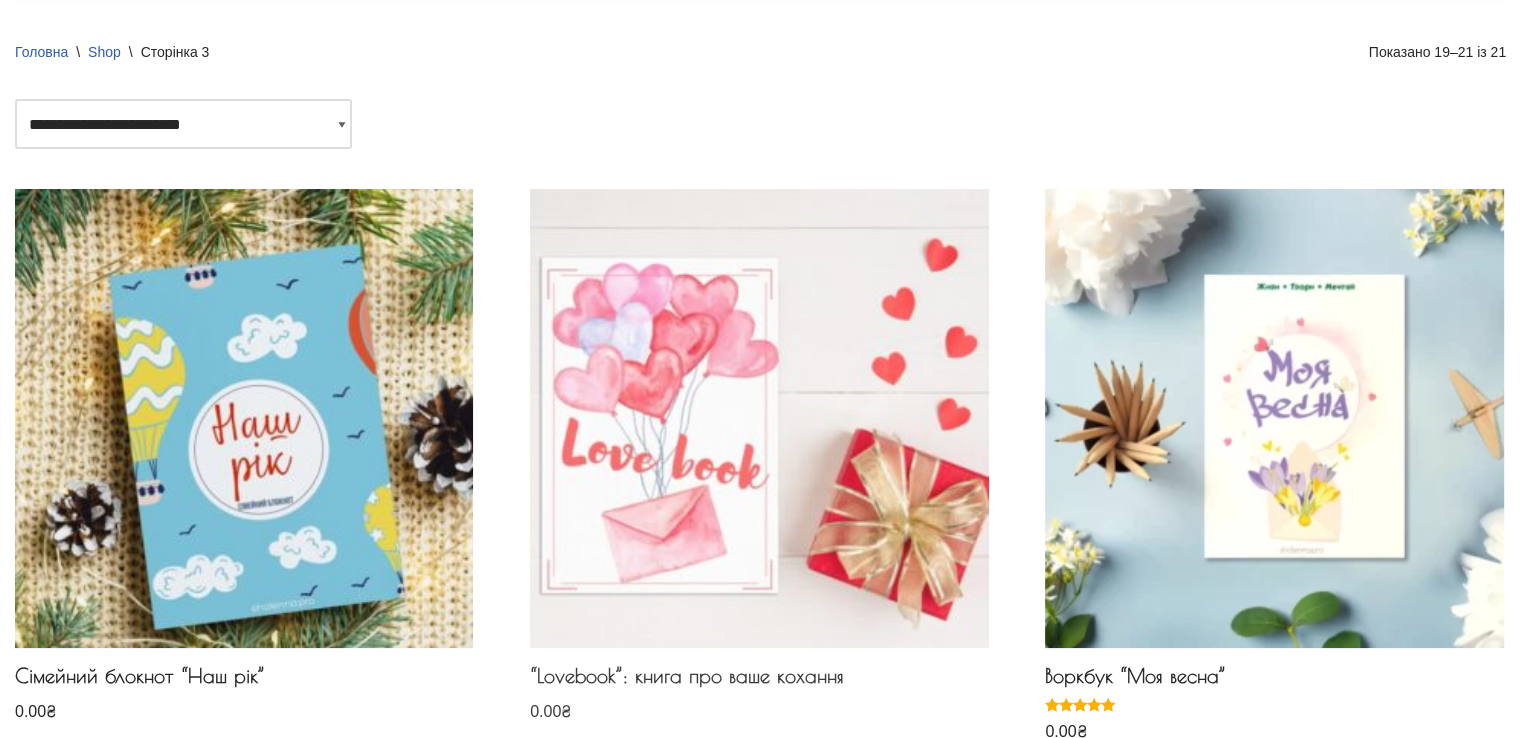 scroll, scrollTop: 500, scrollLeft: 0, axis: vertical 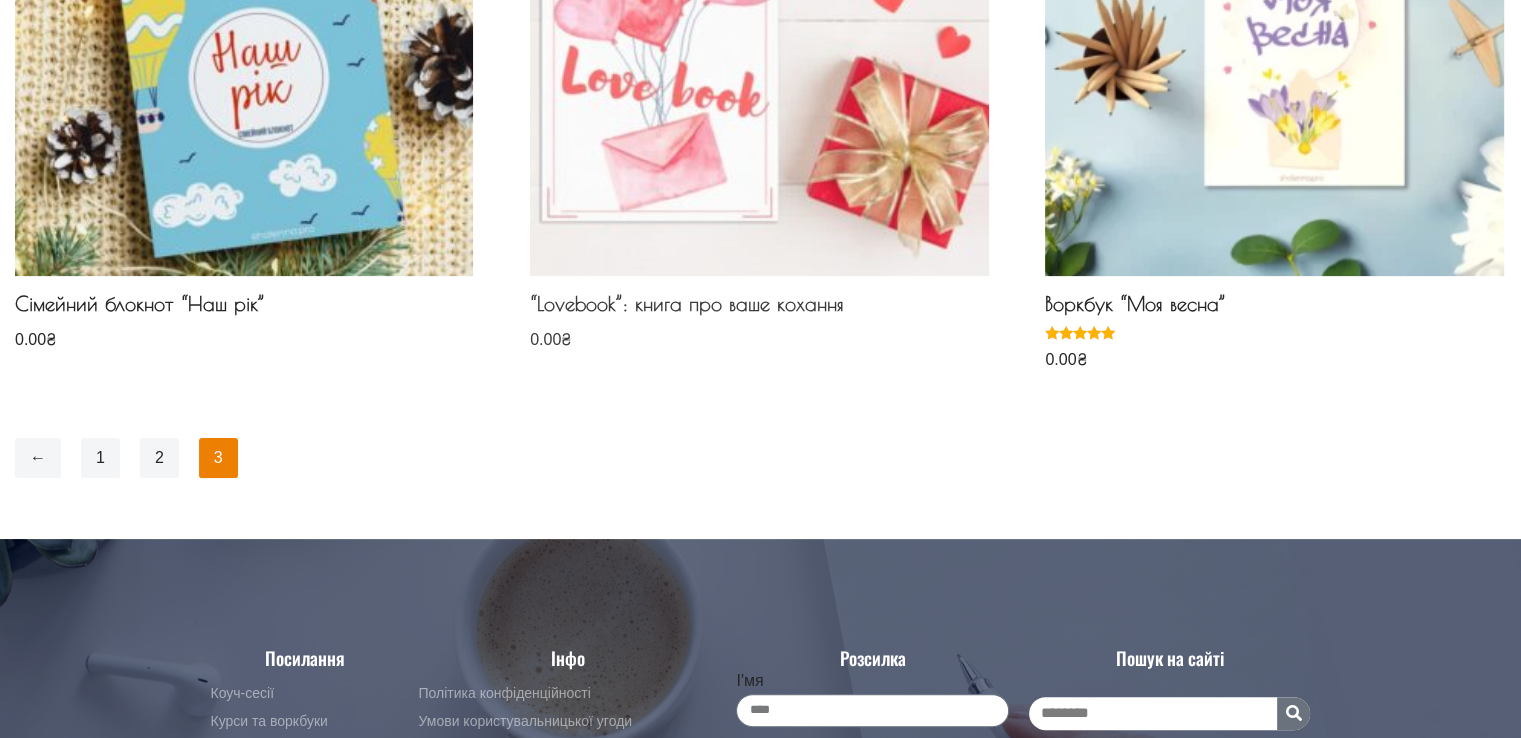 click on "“Lovebook”: книга про ваше кохання" at bounding box center (759, 309) 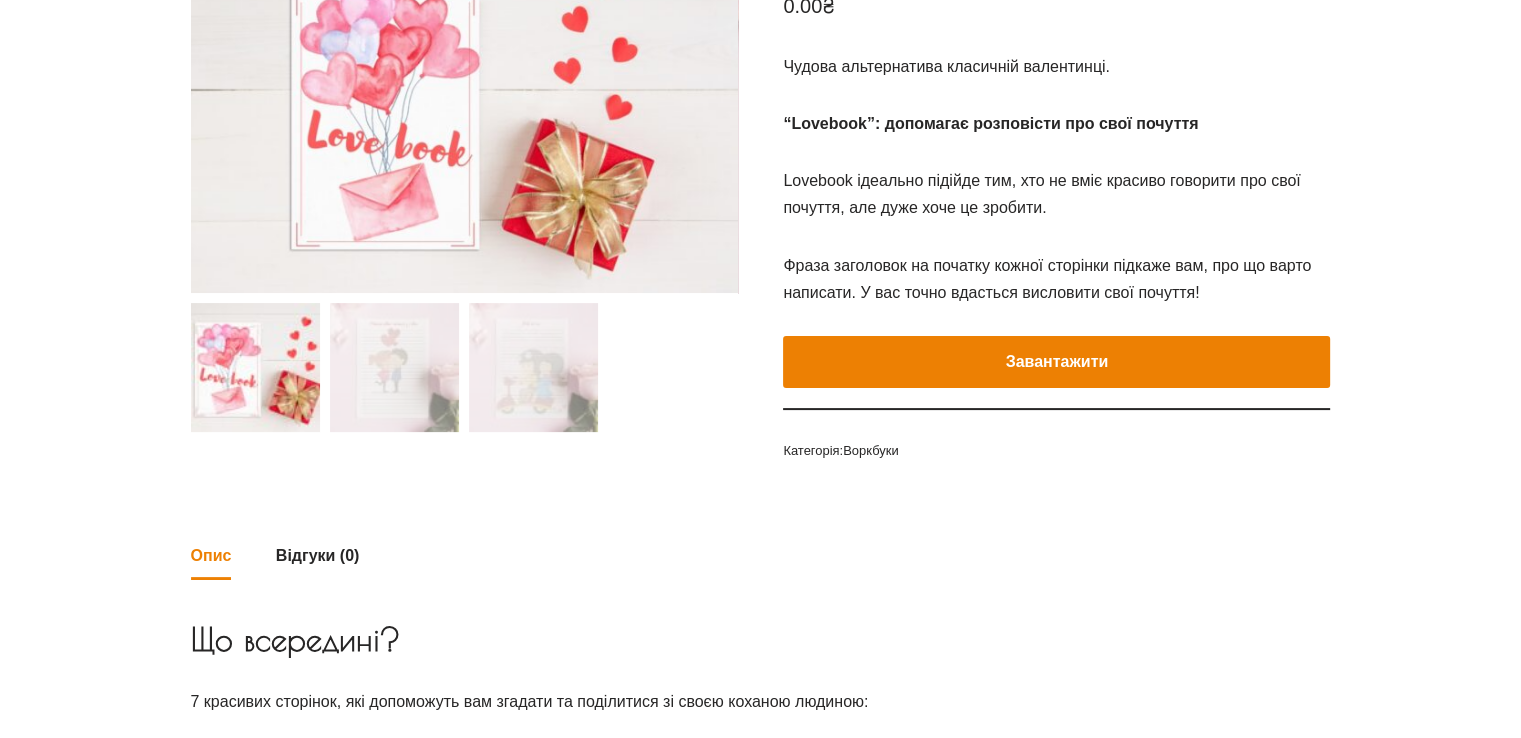scroll, scrollTop: 300, scrollLeft: 0, axis: vertical 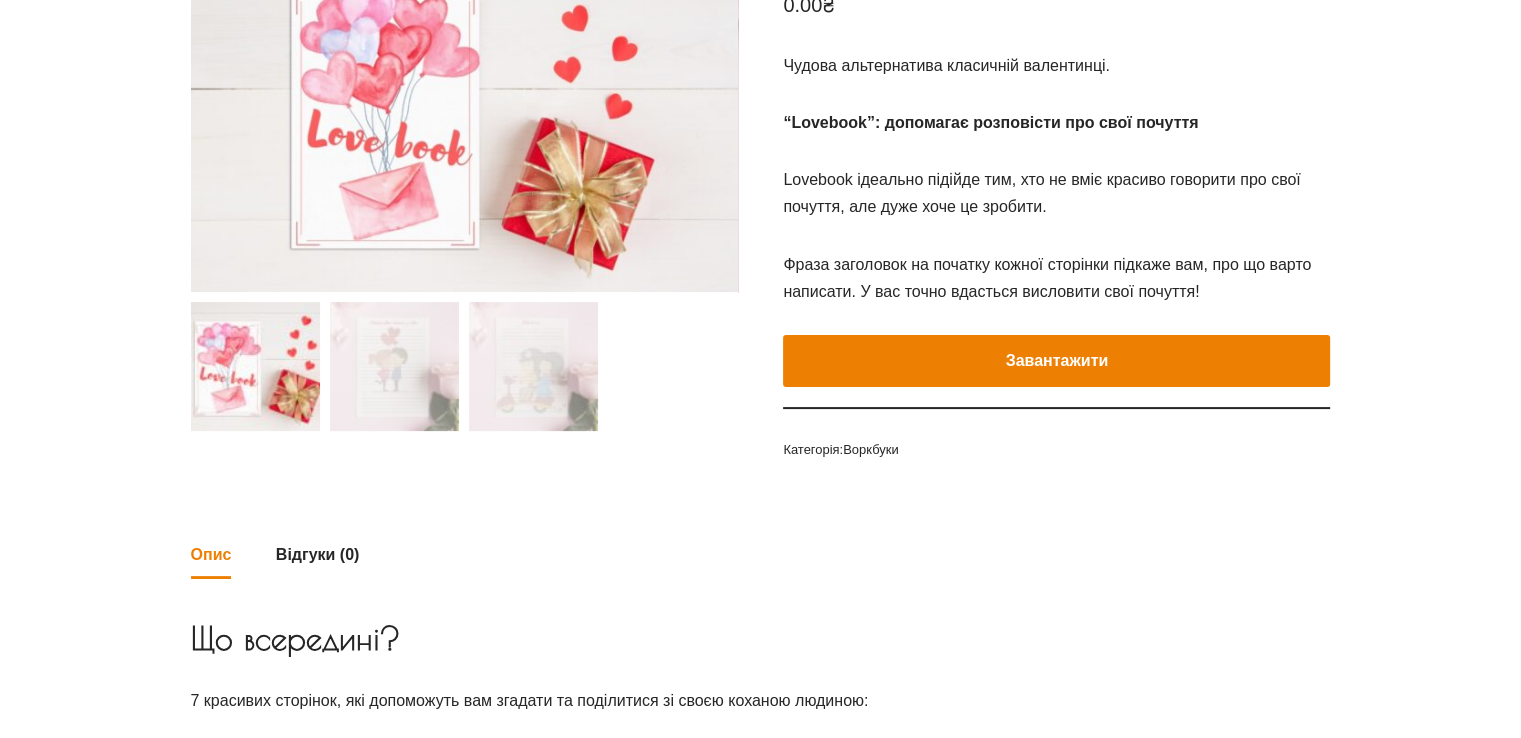 click on "Завантажити" at bounding box center [1056, 361] 